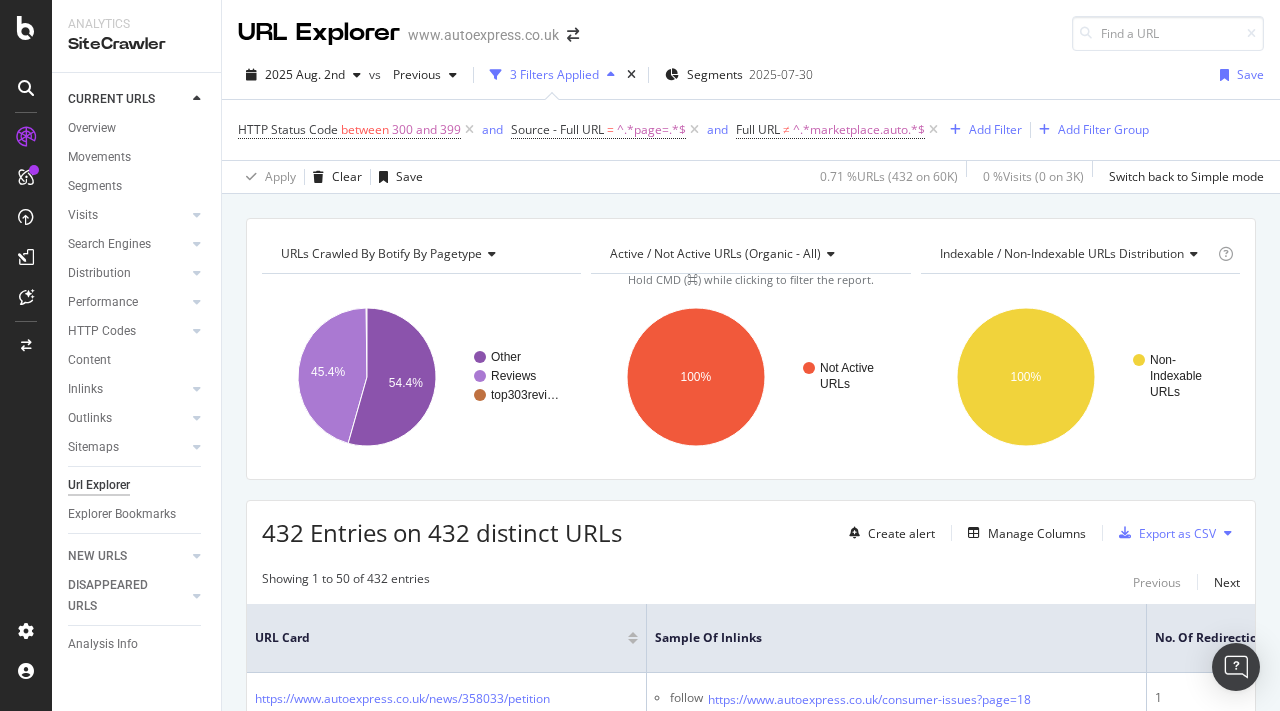 scroll, scrollTop: 0, scrollLeft: 0, axis: both 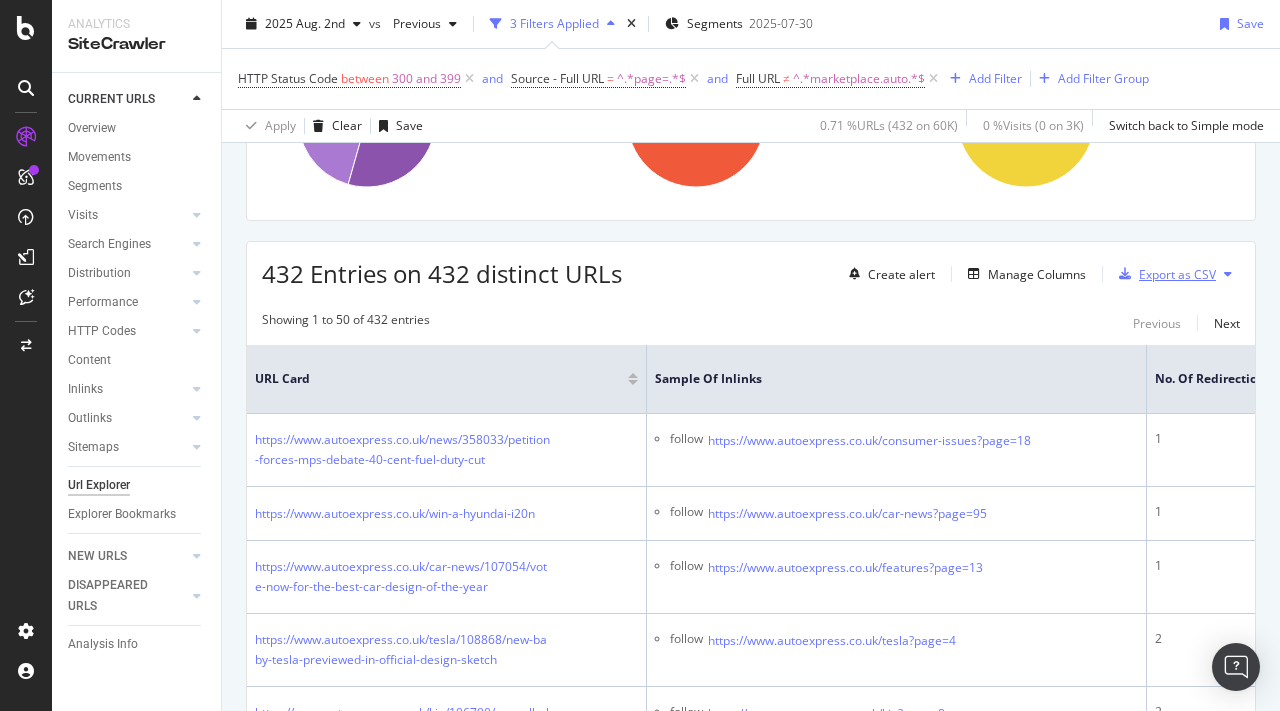 click on "Export as CSV" at bounding box center (1177, 274) 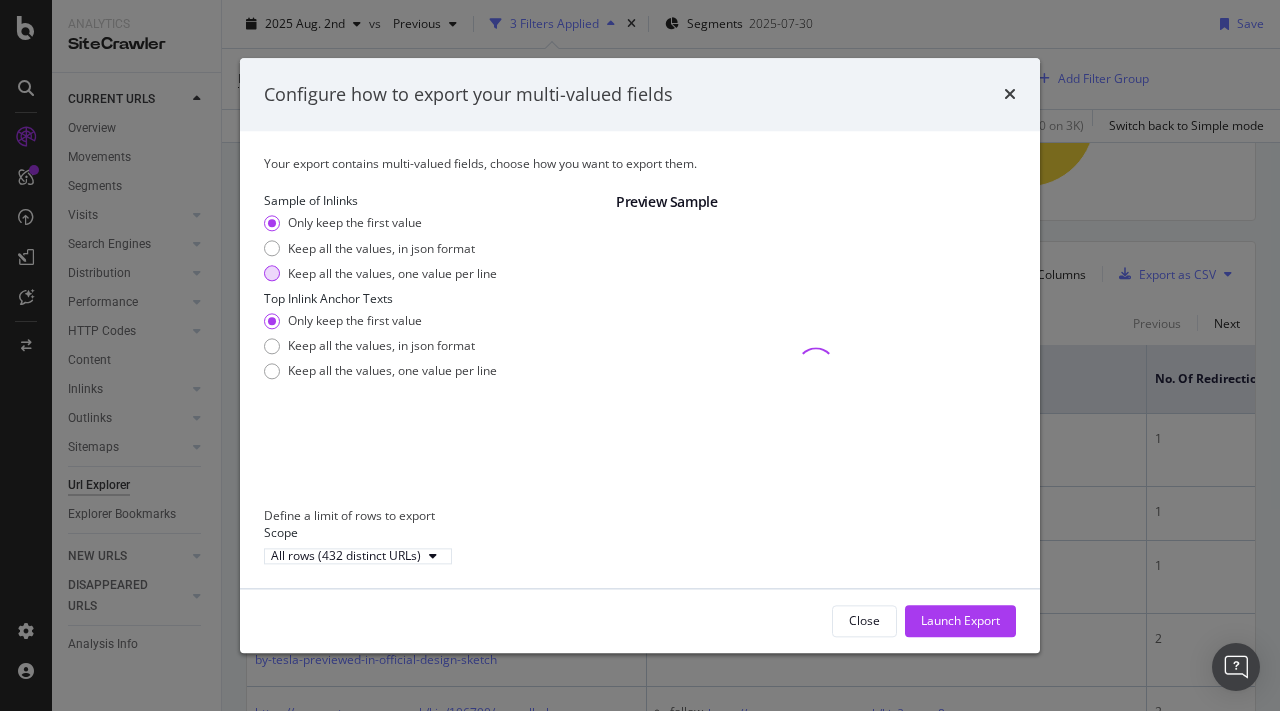 click on "Keep all the values, one value per line" at bounding box center (392, 273) 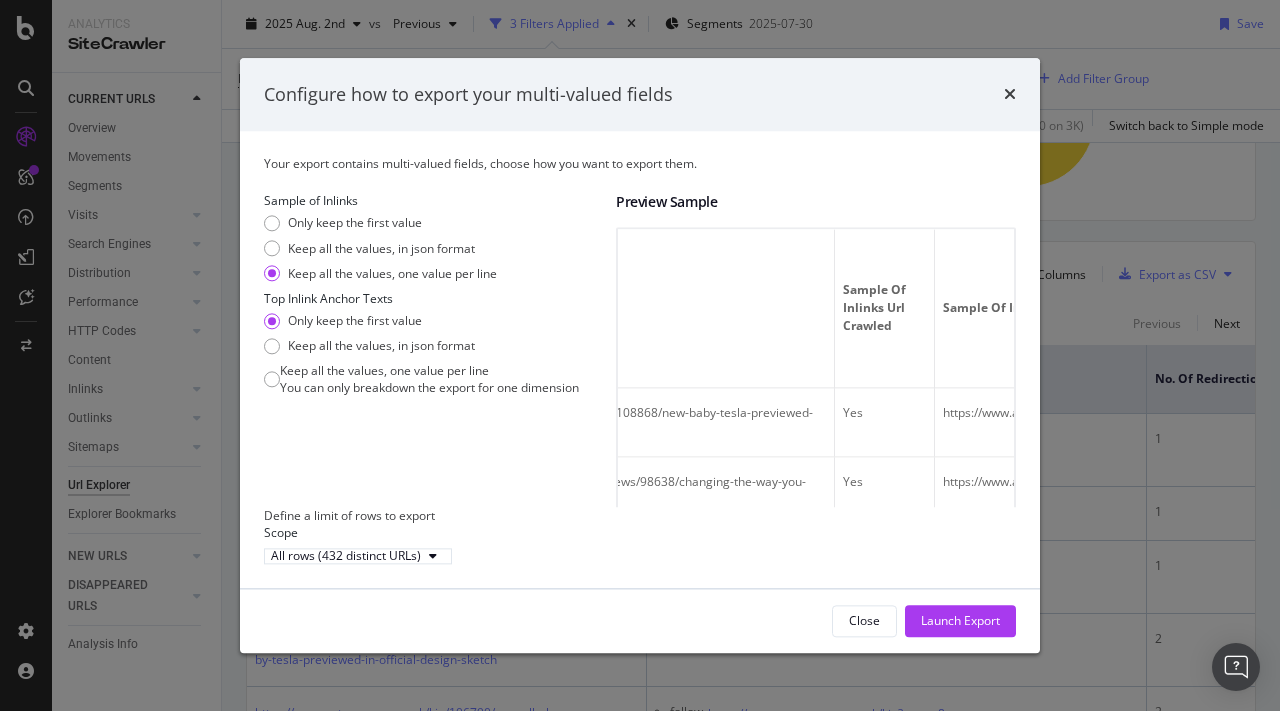 scroll, scrollTop: 0, scrollLeft: 0, axis: both 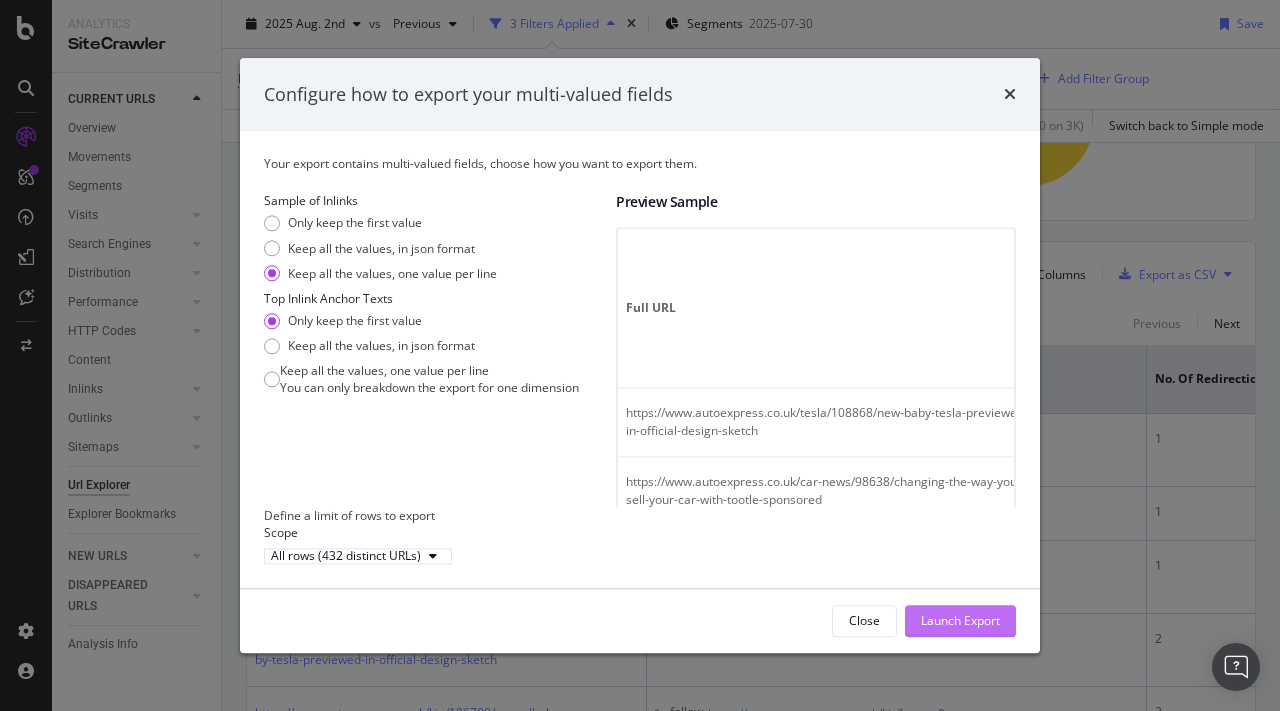 click on "Launch Export" at bounding box center [960, 621] 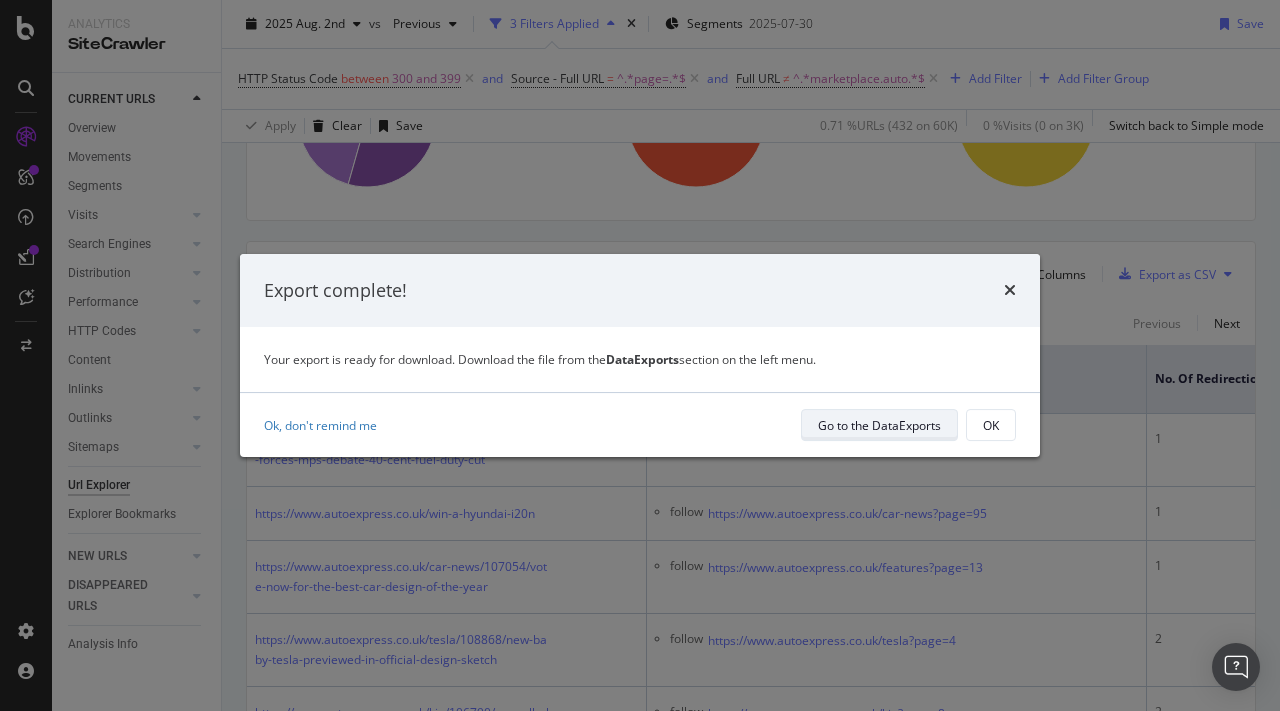 click on "Go to the DataExports" at bounding box center (879, 425) 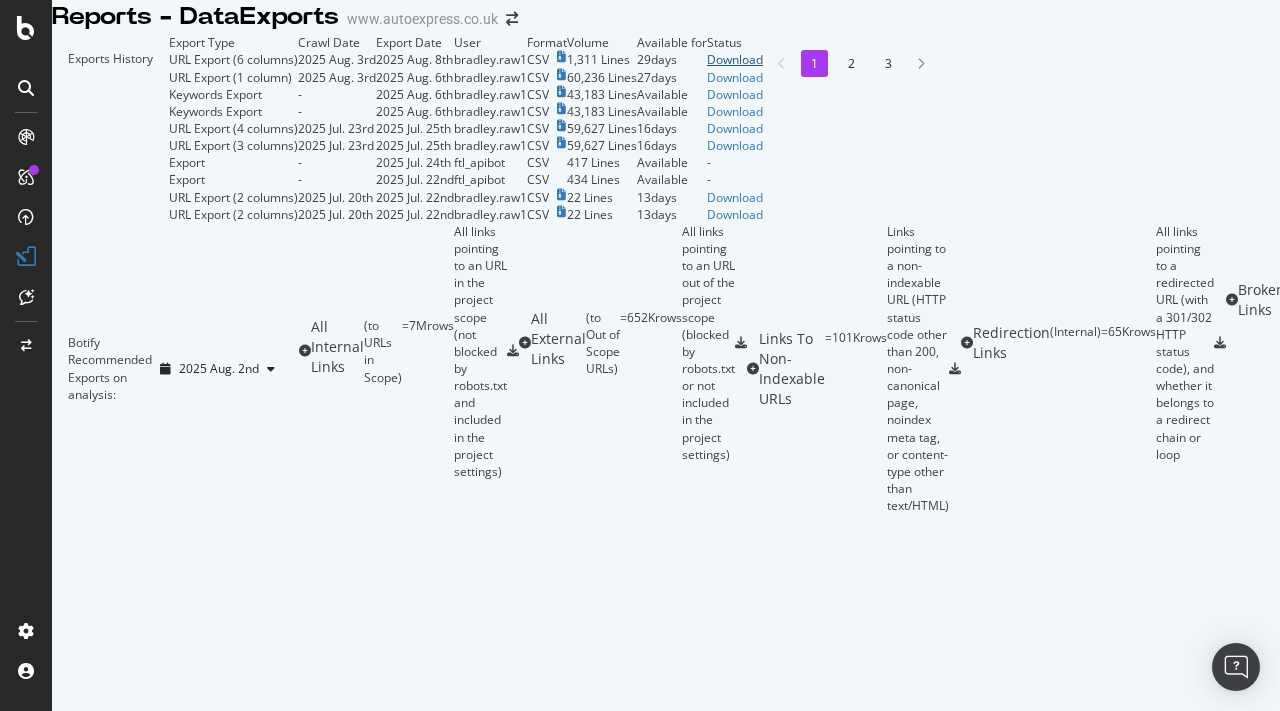 click on "Download" at bounding box center (735, 59) 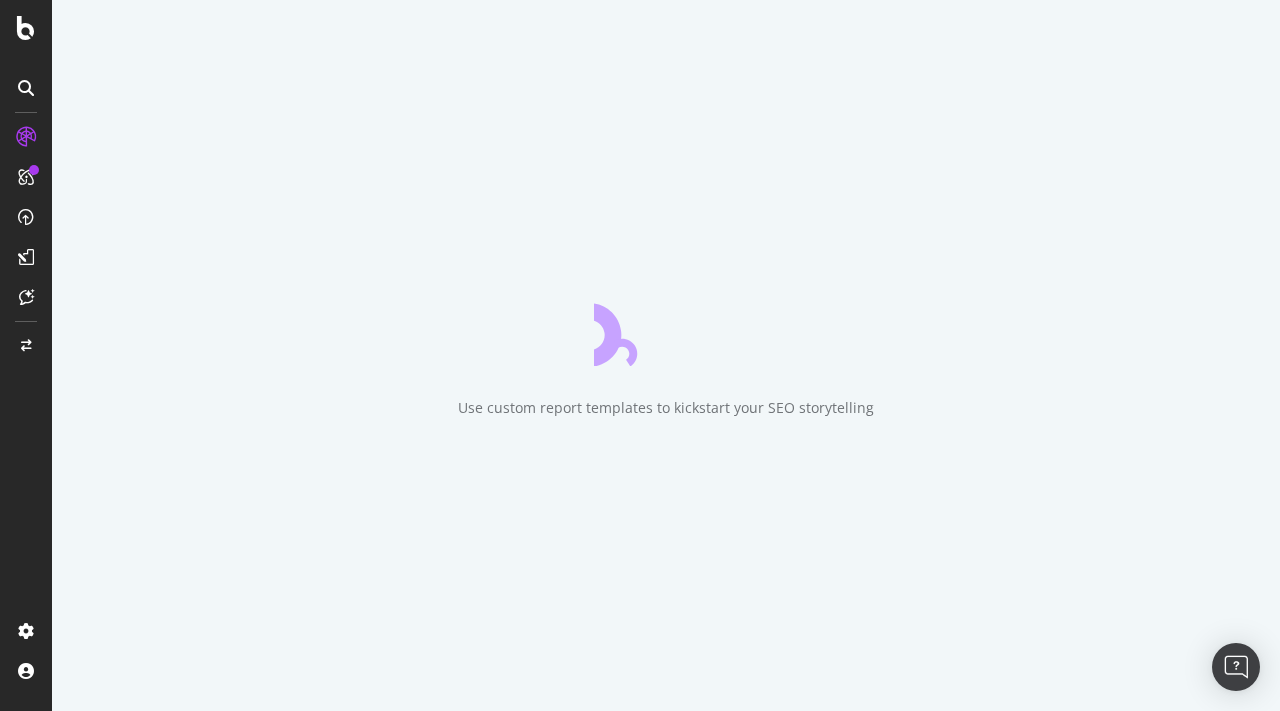 scroll, scrollTop: 0, scrollLeft: 0, axis: both 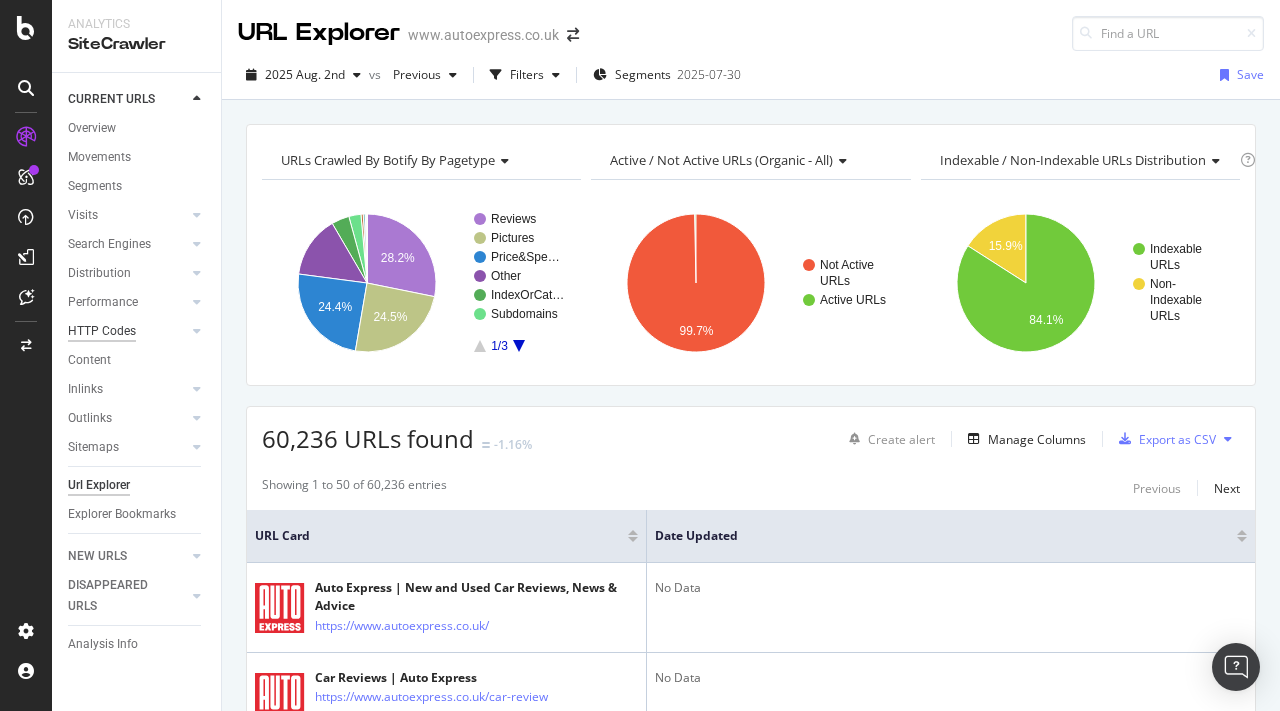 click on "HTTP Codes" at bounding box center [102, 331] 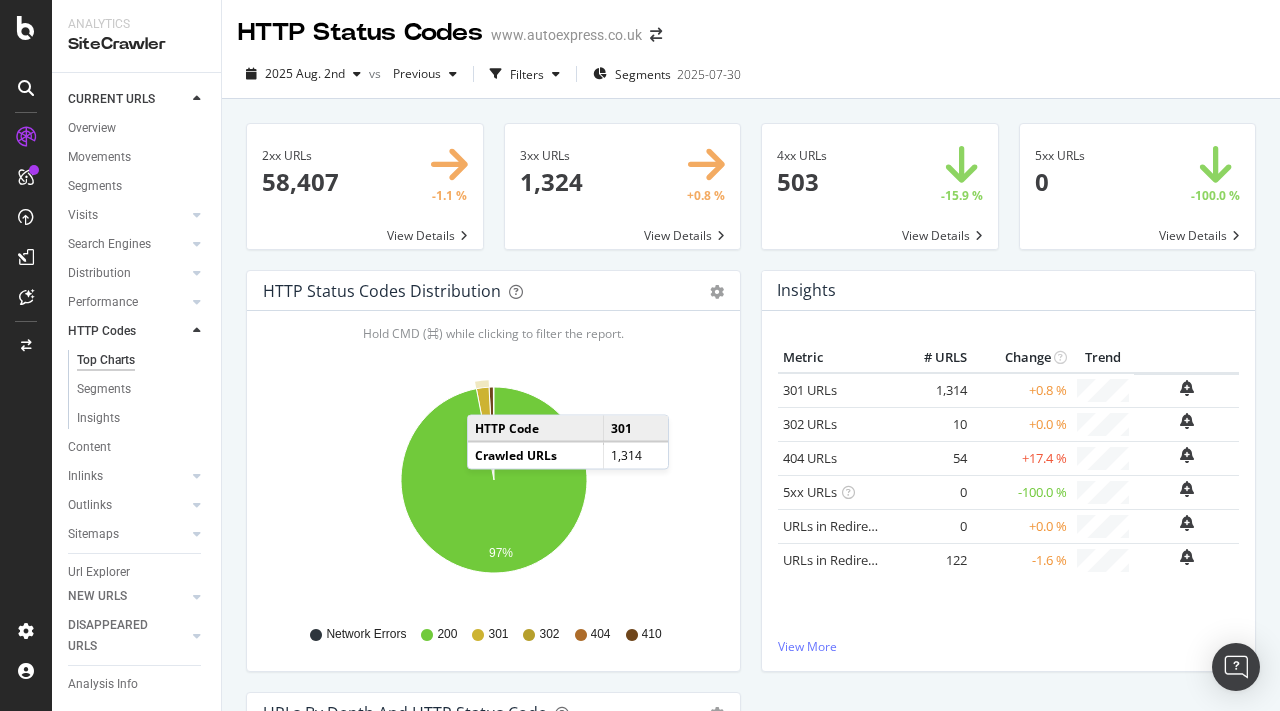 click 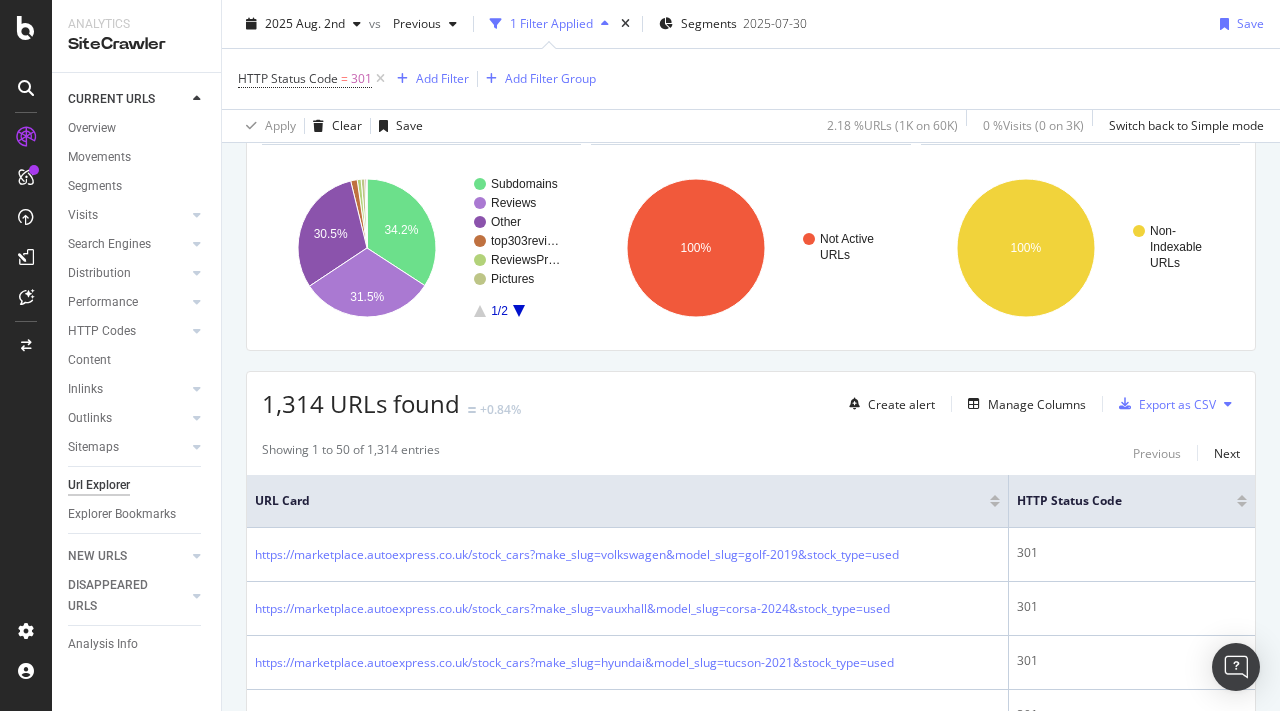 scroll, scrollTop: 0, scrollLeft: 0, axis: both 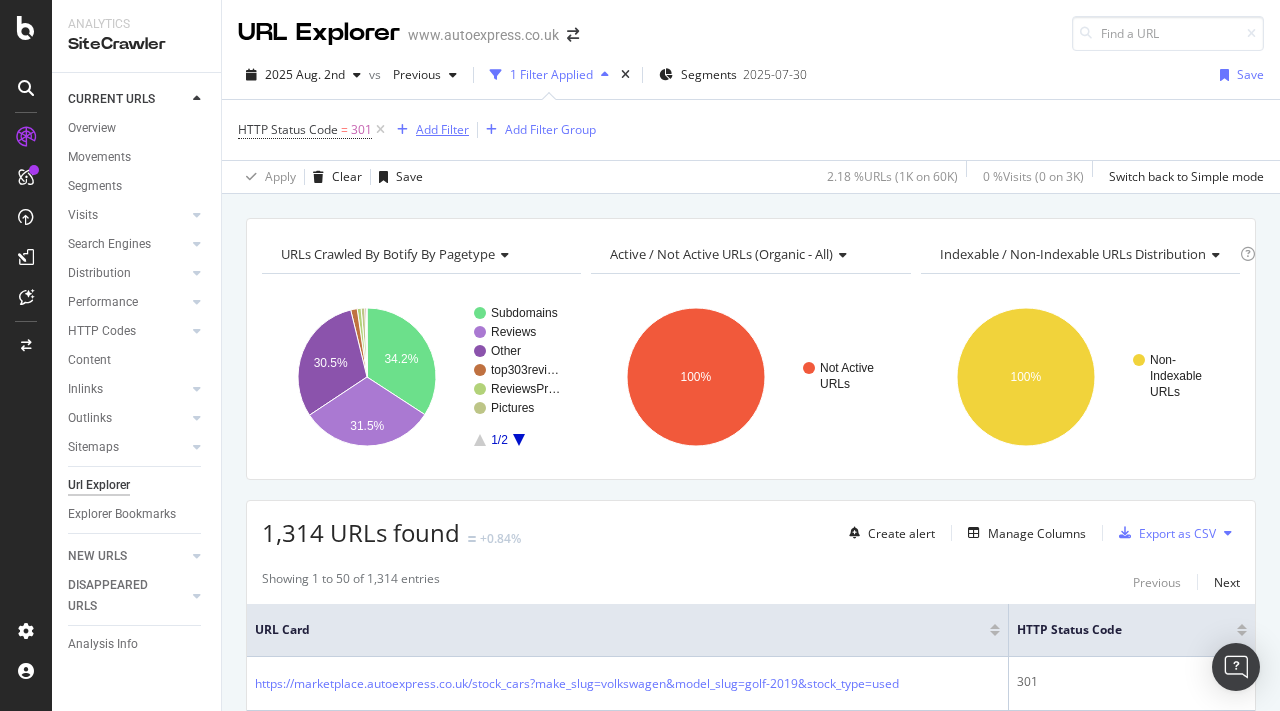 click on "Add Filter" at bounding box center [442, 129] 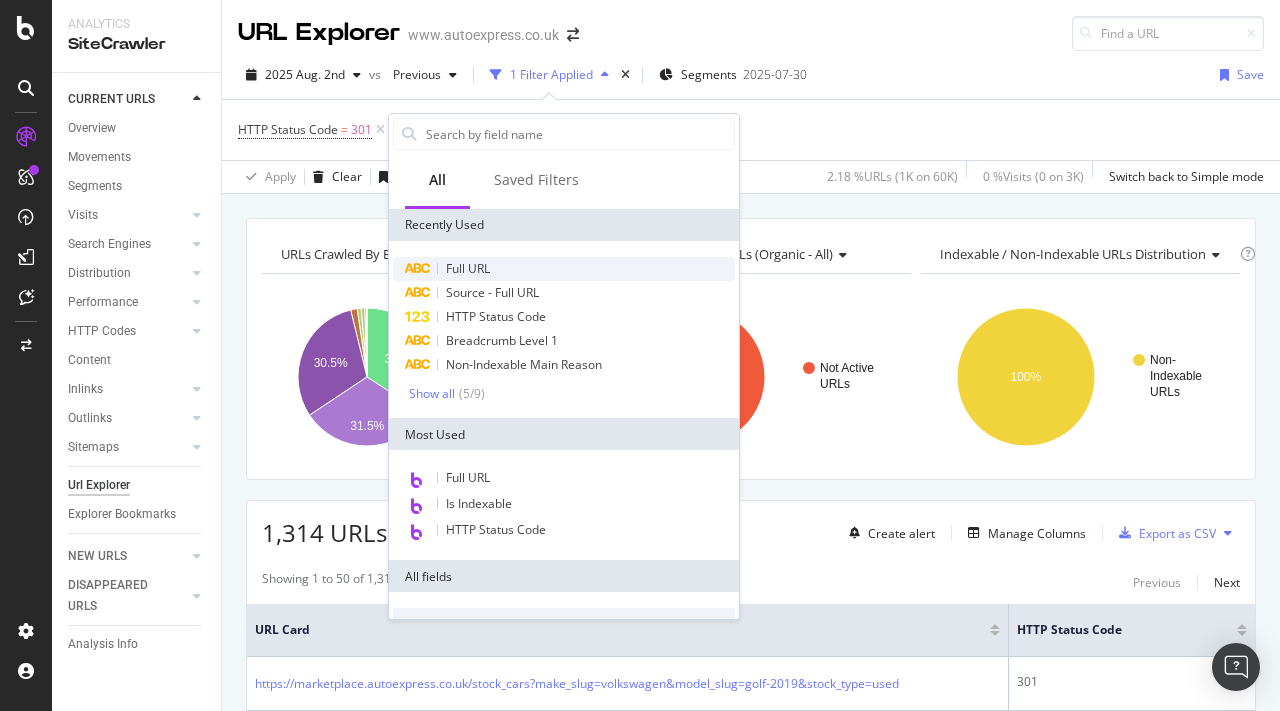 click on "Full URL" at bounding box center [468, 268] 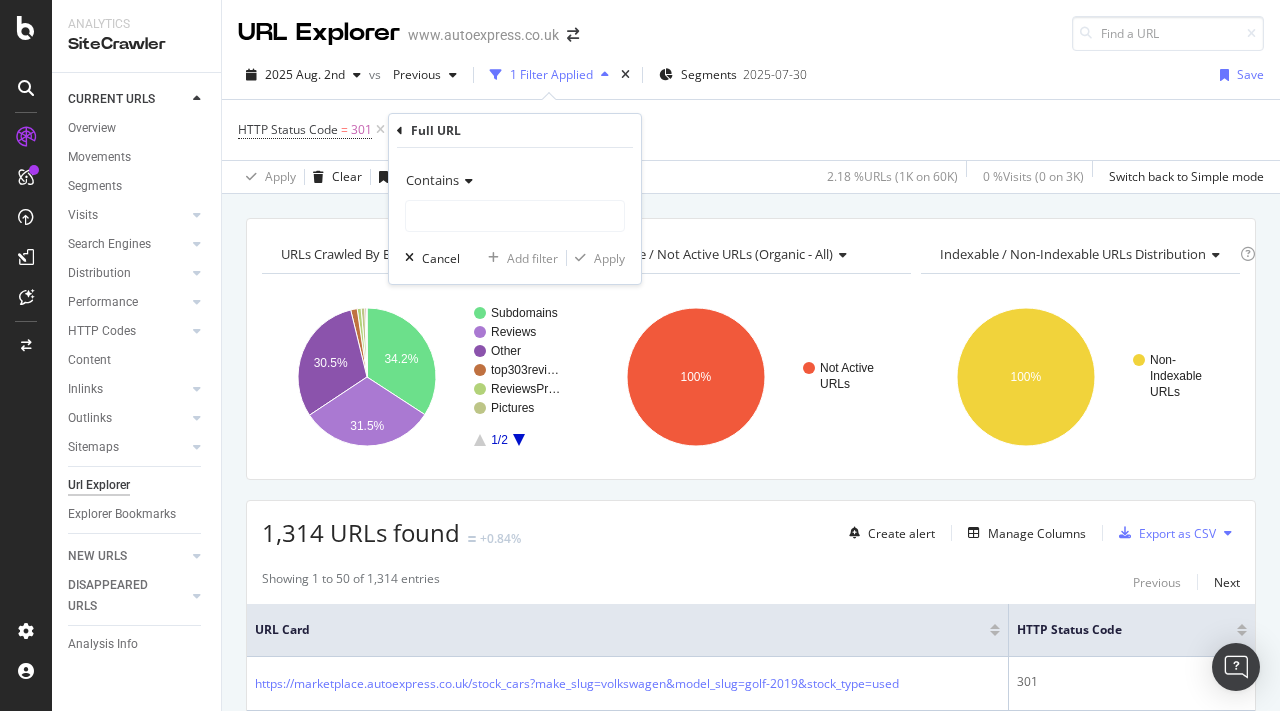 click on "Contains" at bounding box center [515, 180] 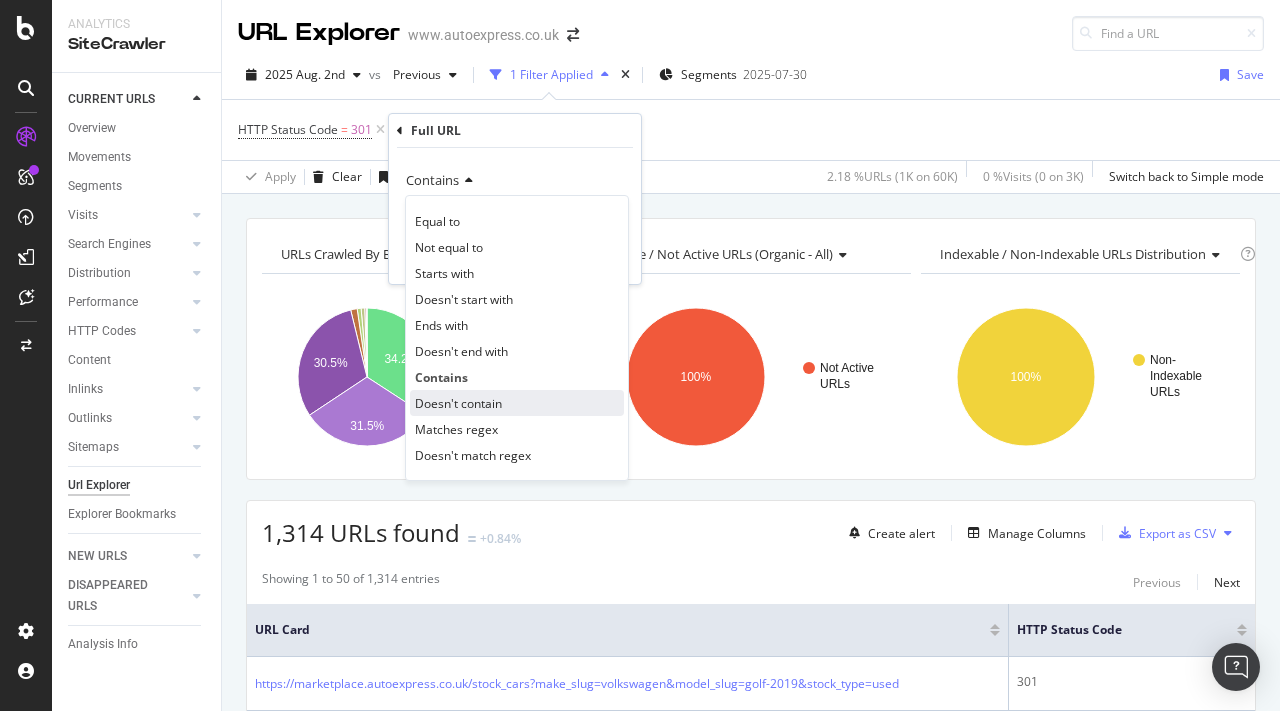 click on "Doesn't contain" at bounding box center (458, 403) 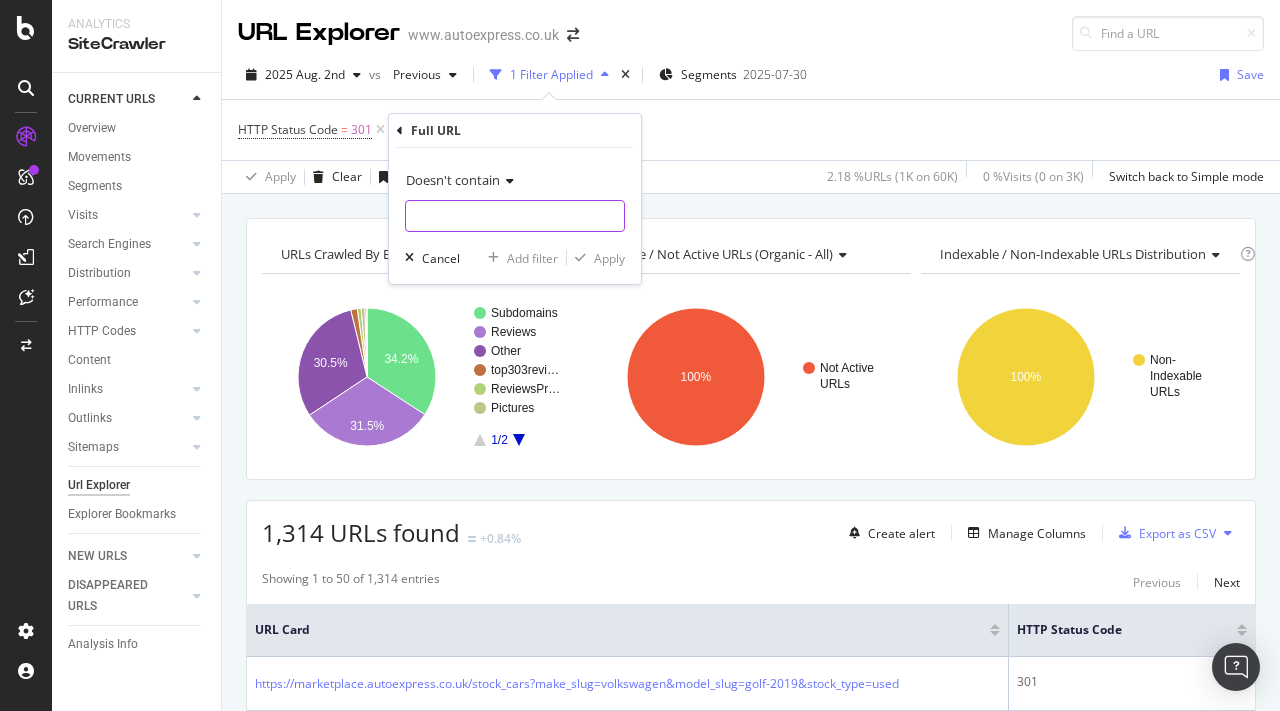 click at bounding box center (515, 216) 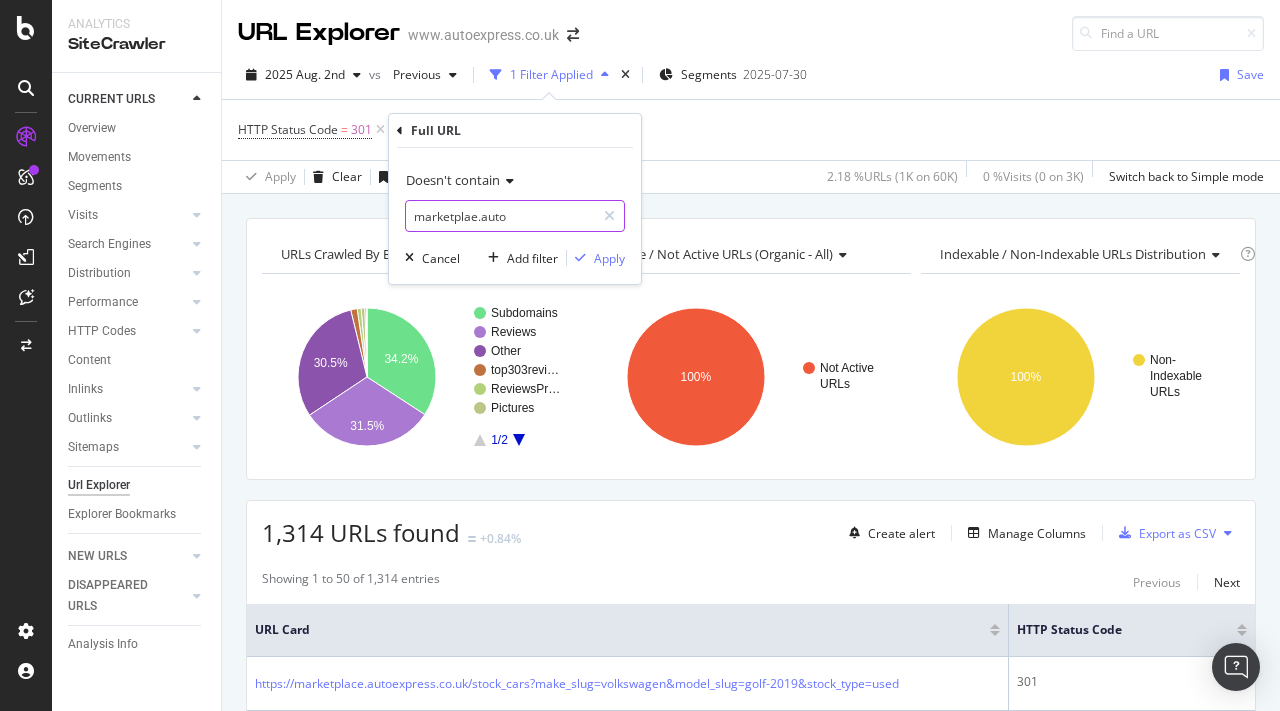 click on "marketplae.auto" at bounding box center [500, 216] 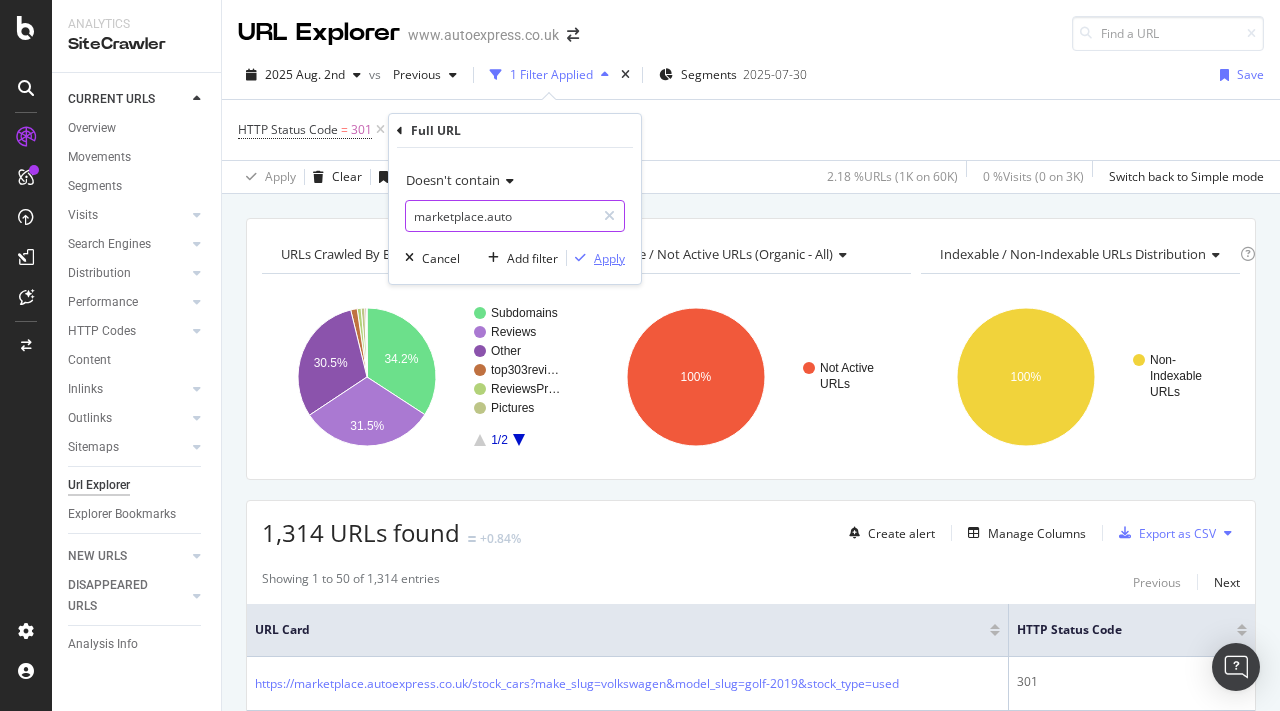 type on "marketplace.auto" 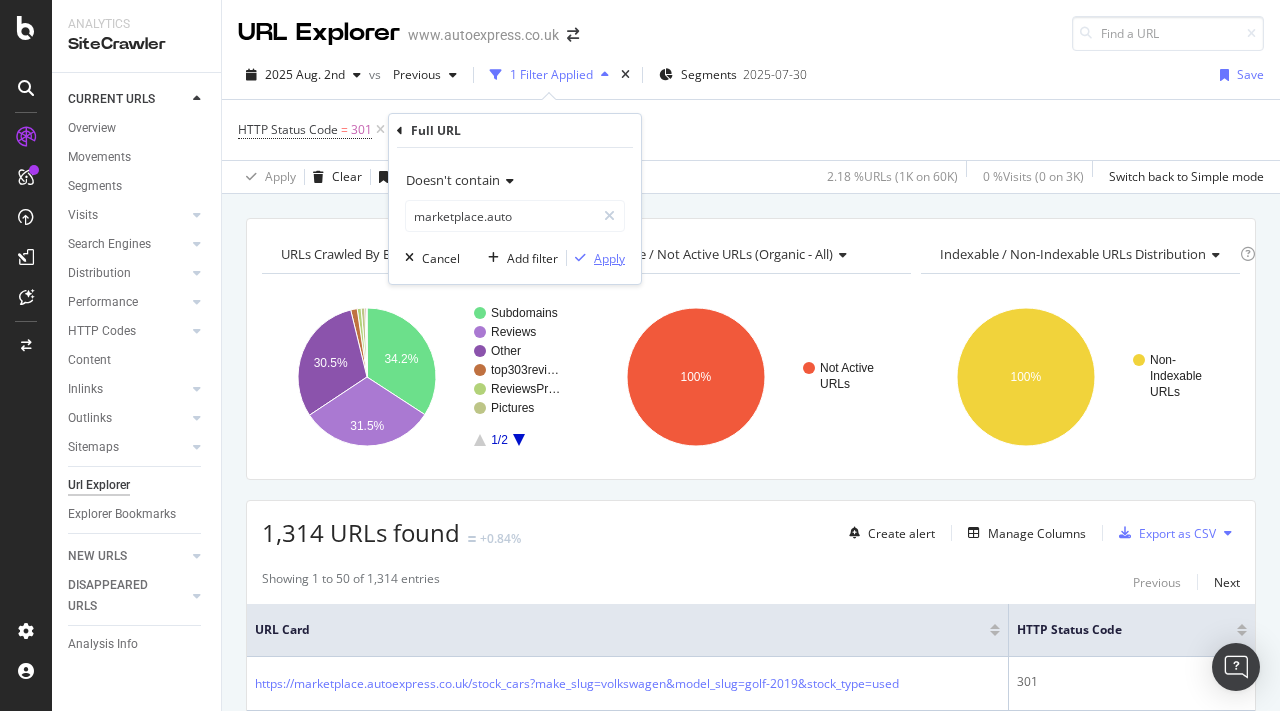 click on "Apply" at bounding box center [609, 258] 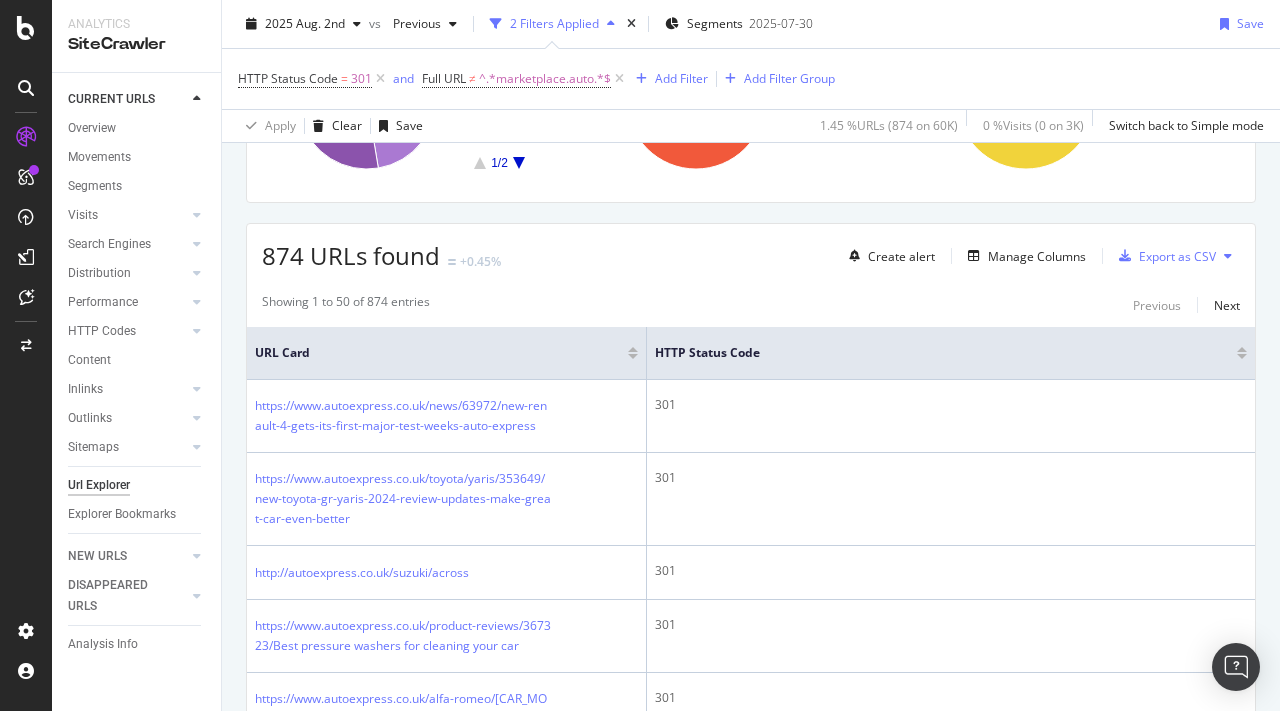 scroll, scrollTop: 281, scrollLeft: 0, axis: vertical 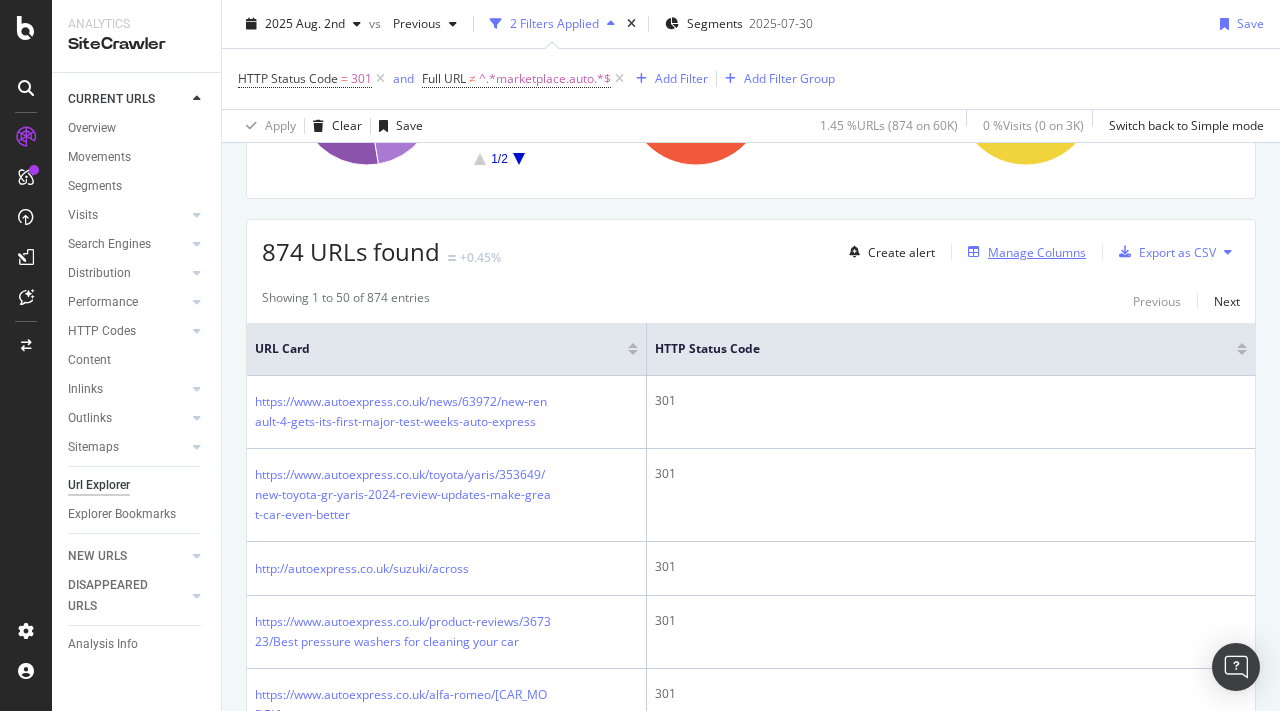 click on "Manage Columns" at bounding box center (1037, 252) 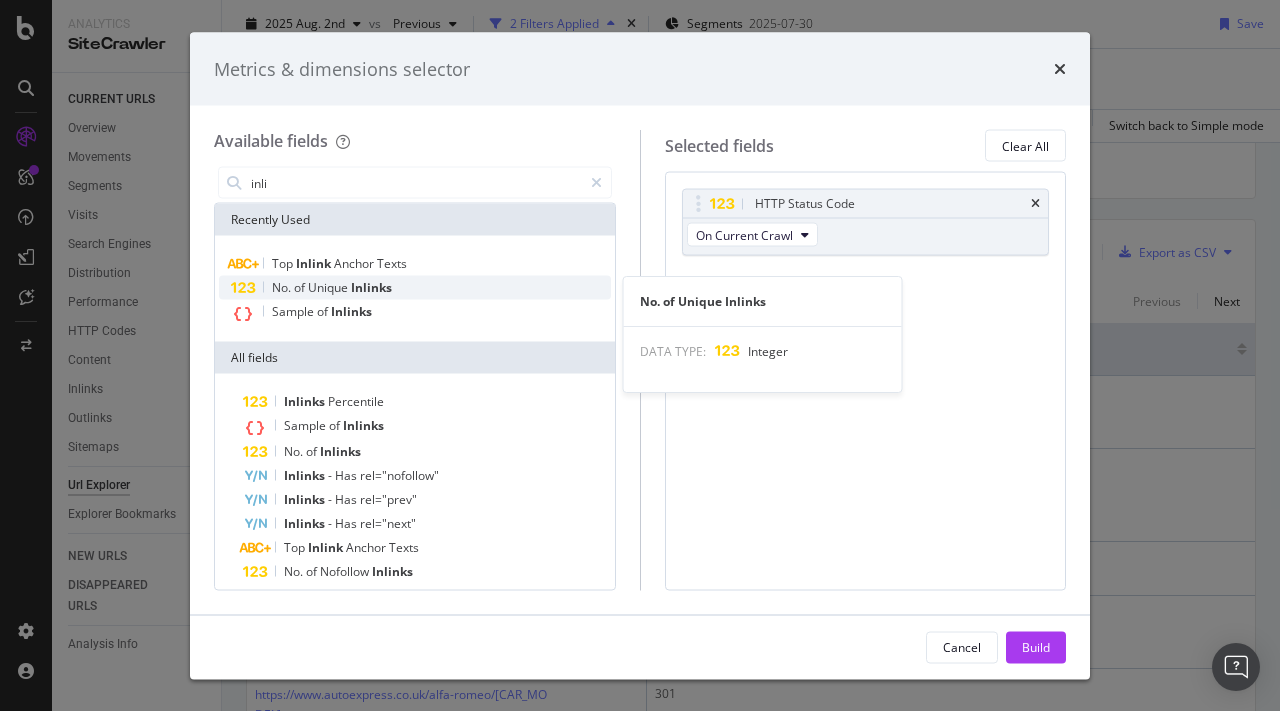 click on "No.   of   Unique   Inlinks" at bounding box center (415, 288) 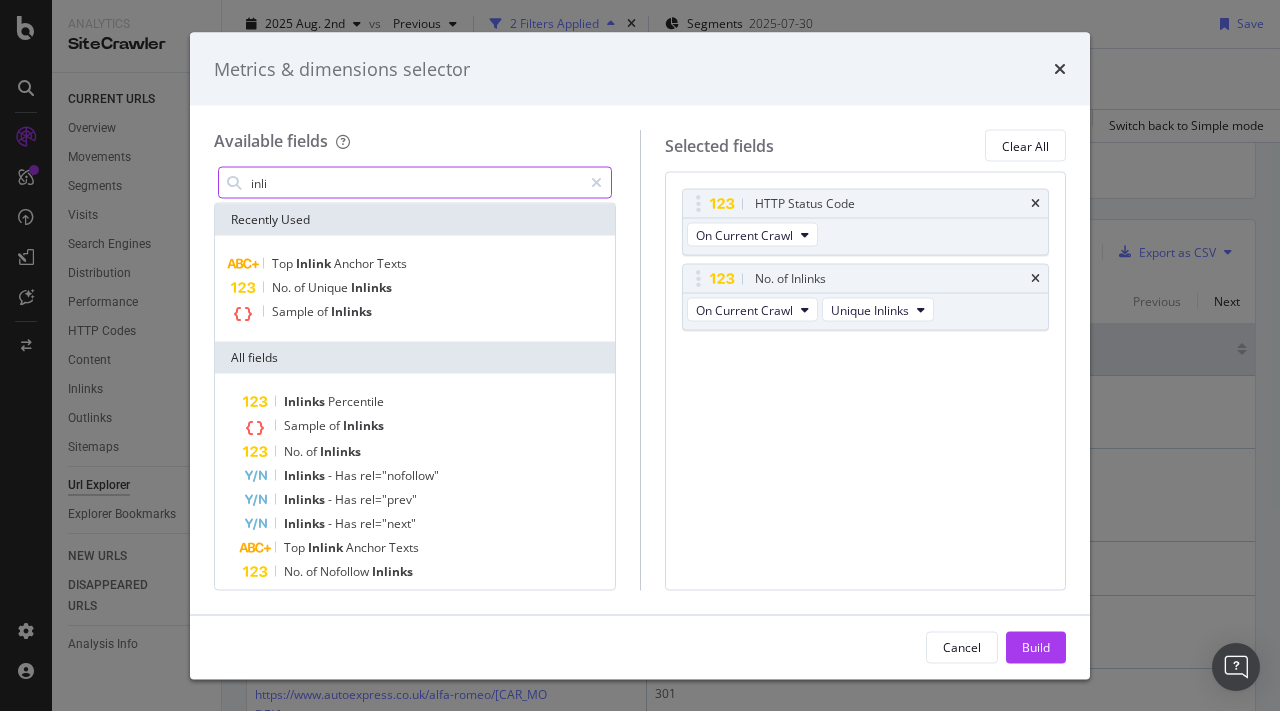click on "inli" at bounding box center [415, 183] 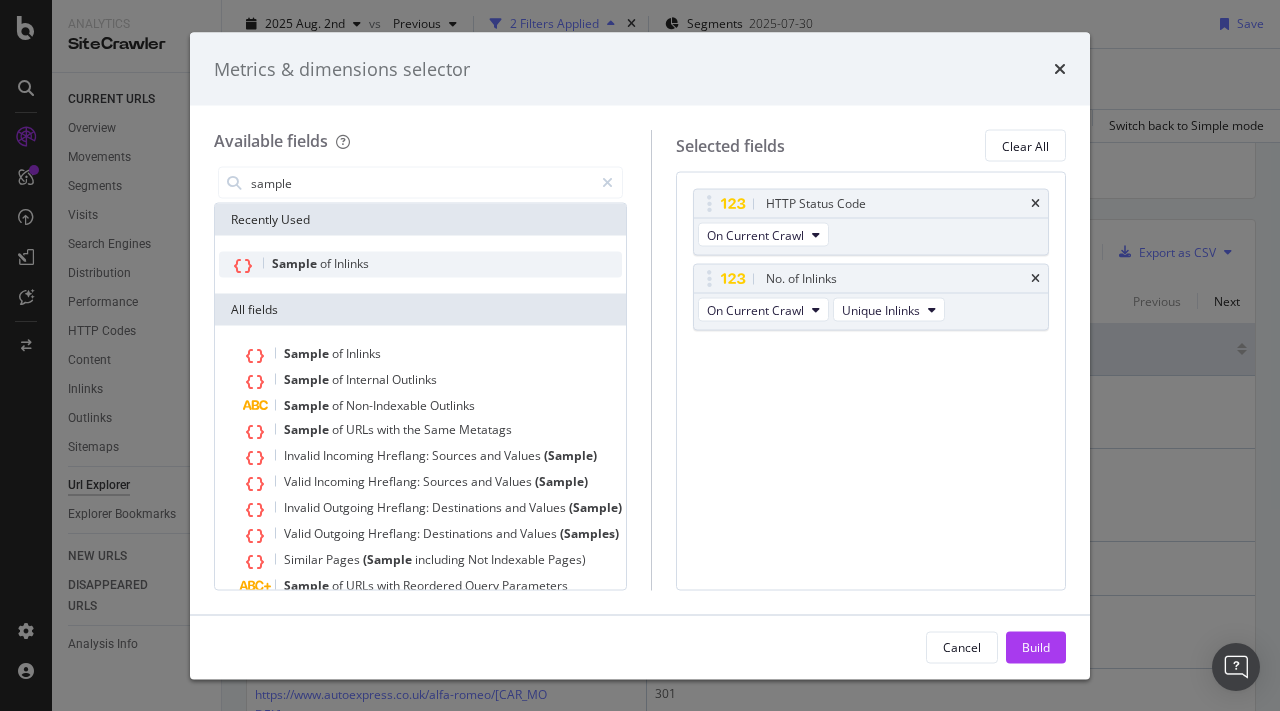 click on "Inlinks" at bounding box center (351, 263) 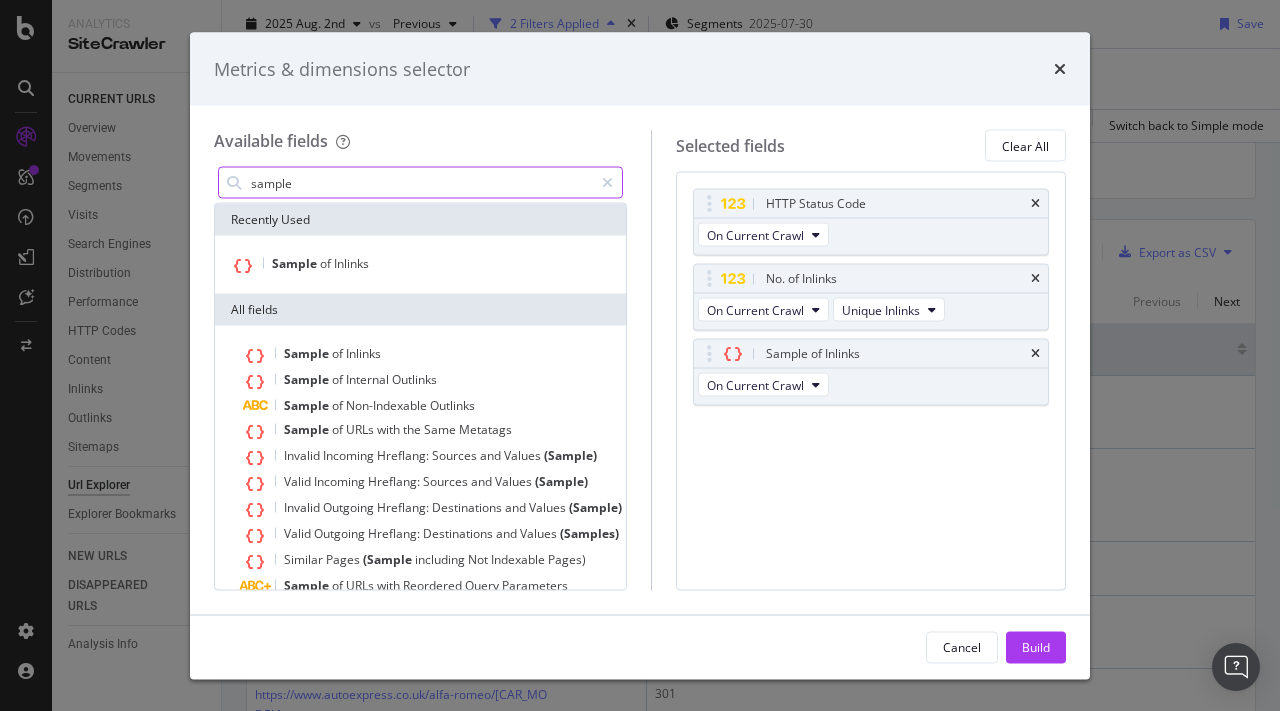 click on "sample" at bounding box center (421, 183) 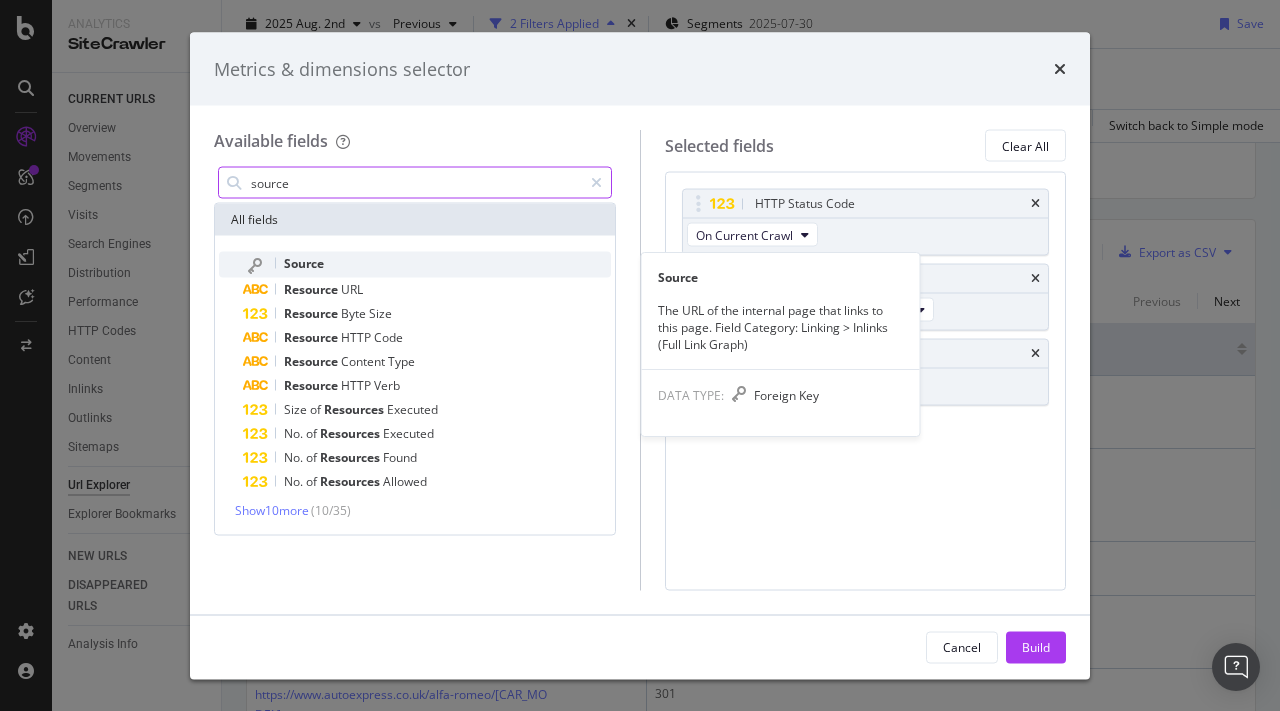 type on "source" 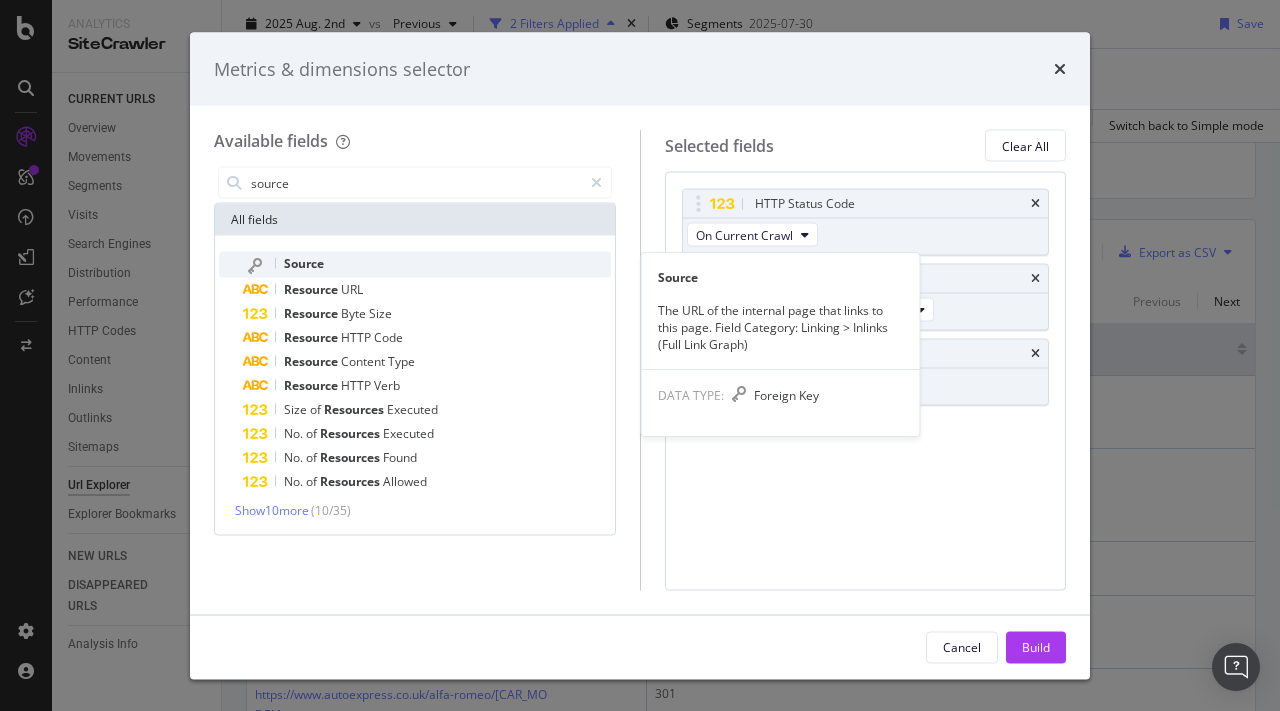 click on "Source" at bounding box center [427, 265] 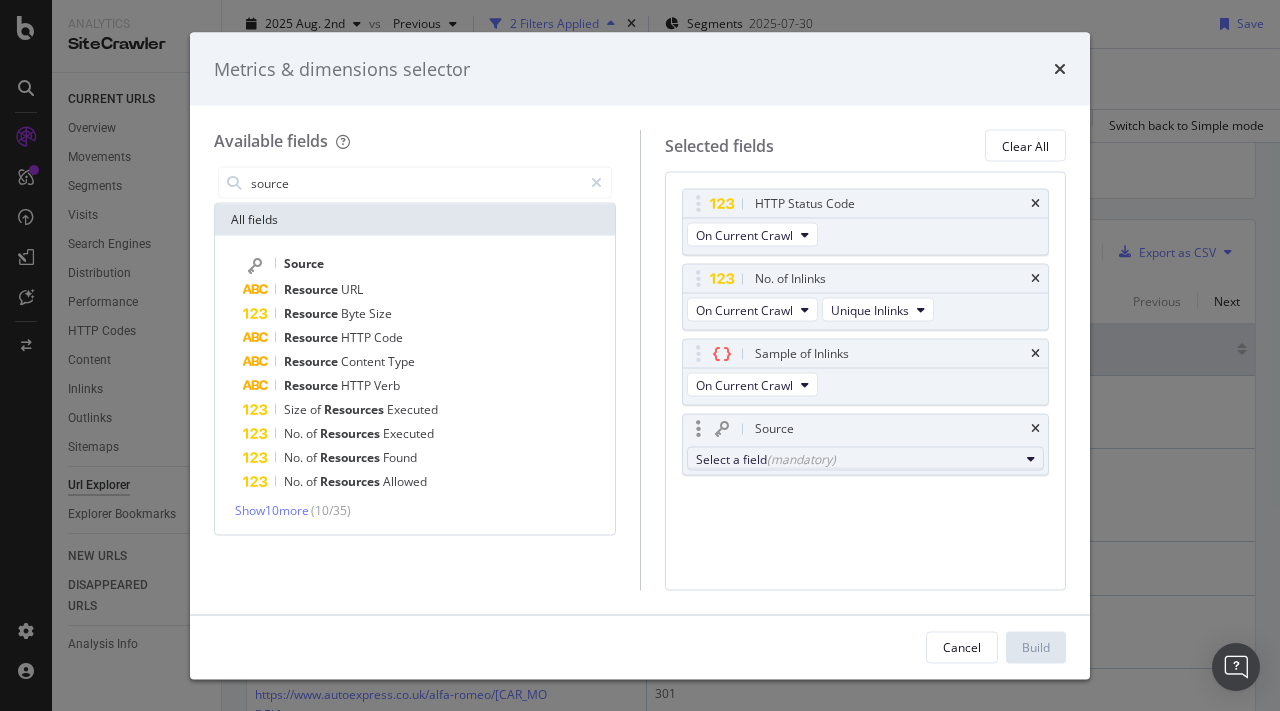click on "Select a field (mandatory)" at bounding box center (858, 458) 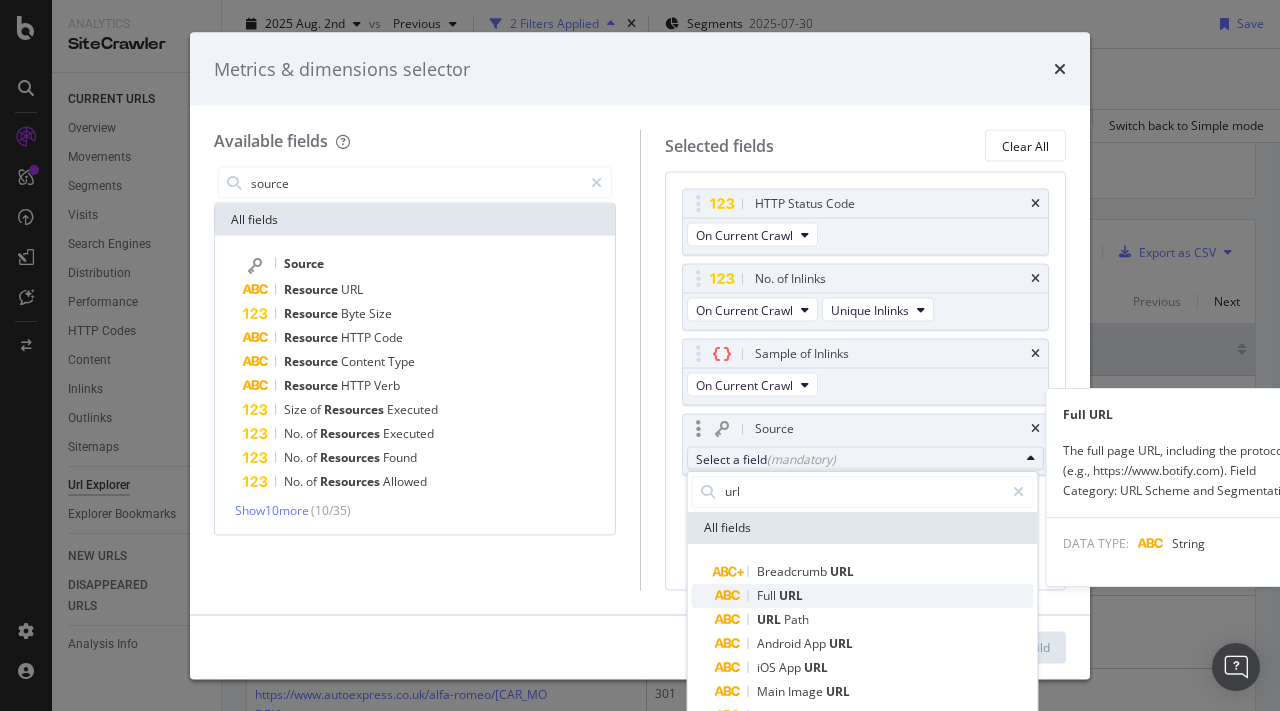 type on "url" 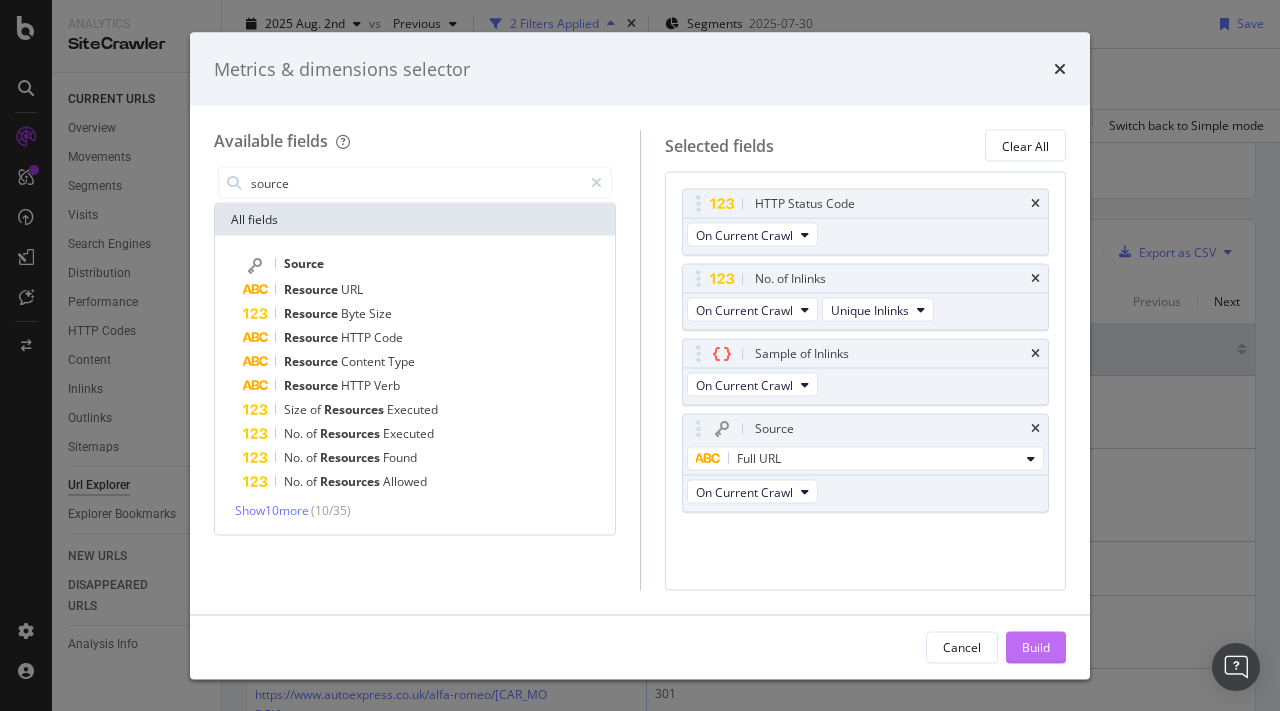 click on "Build" at bounding box center [1036, 646] 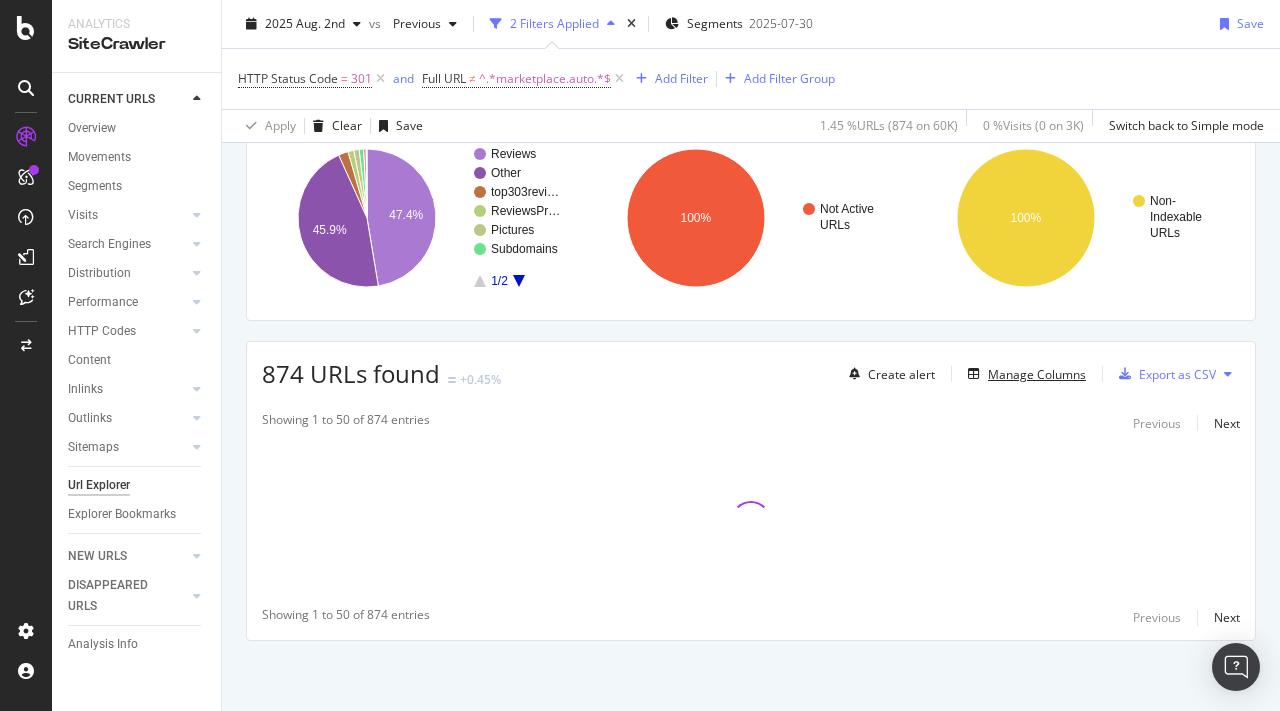 scroll, scrollTop: 159, scrollLeft: 0, axis: vertical 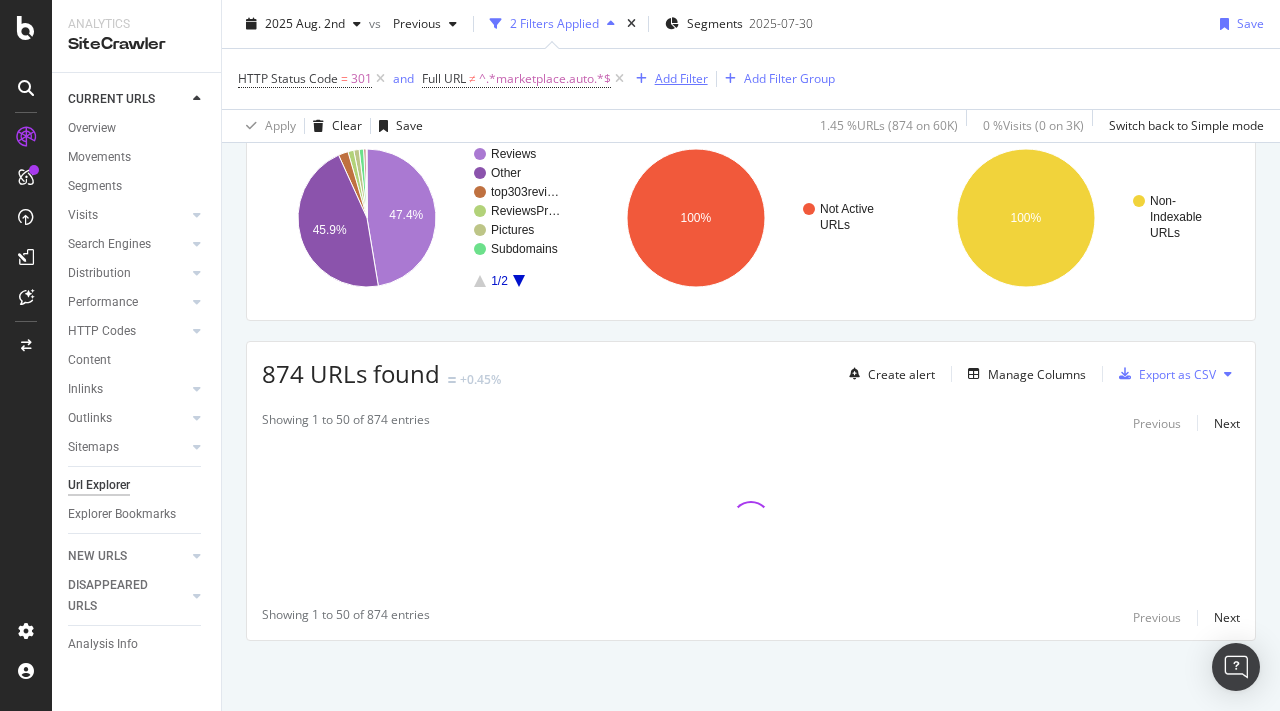 click on "Add Filter" at bounding box center (681, 78) 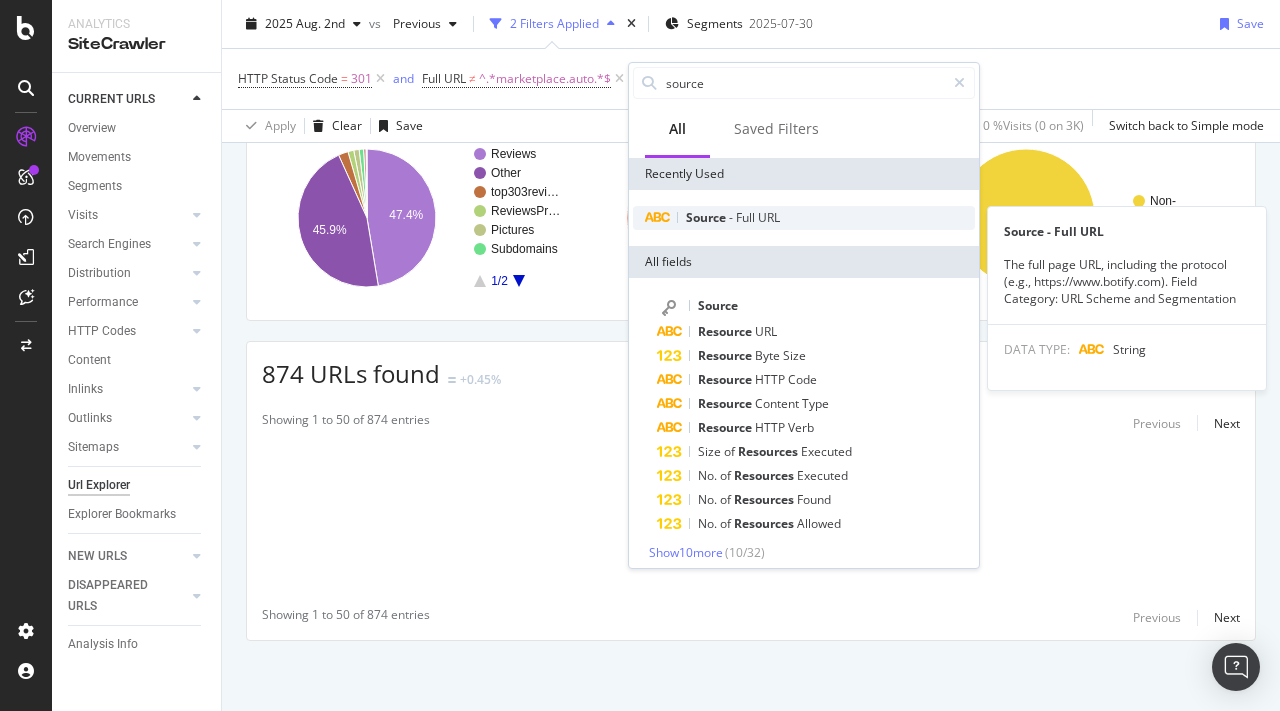 type on "source" 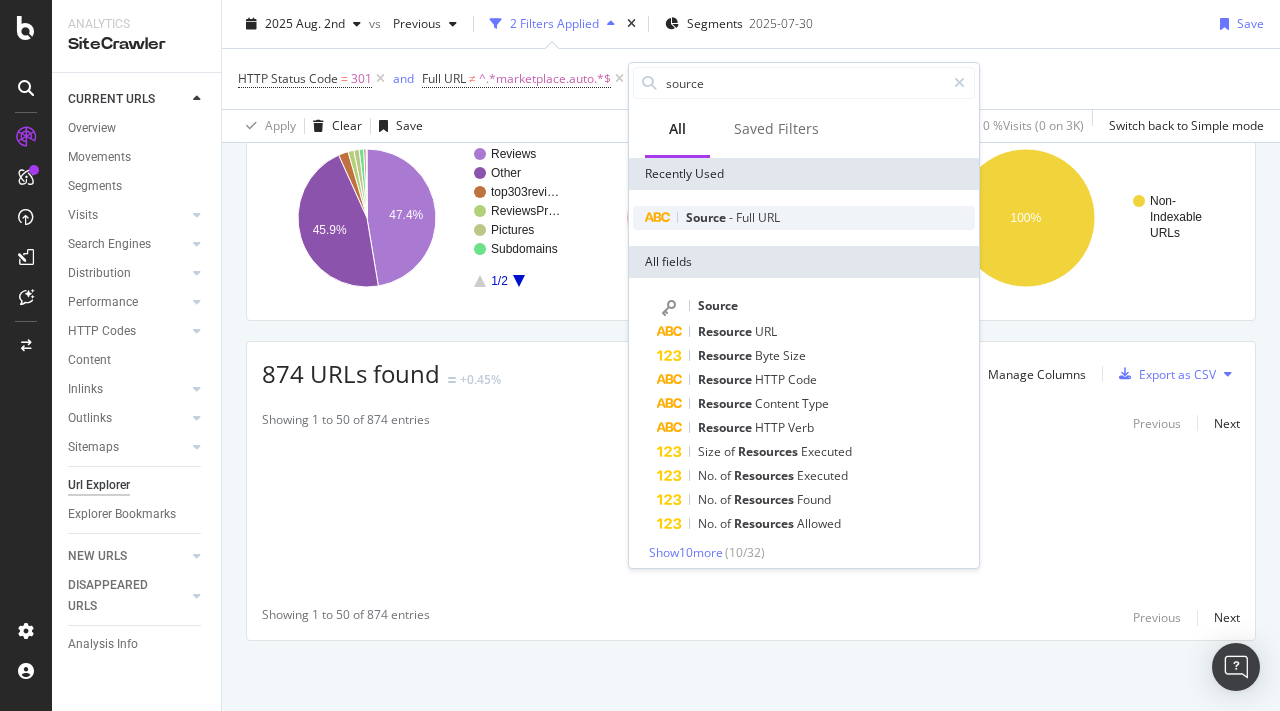click on "Full" at bounding box center (747, 217) 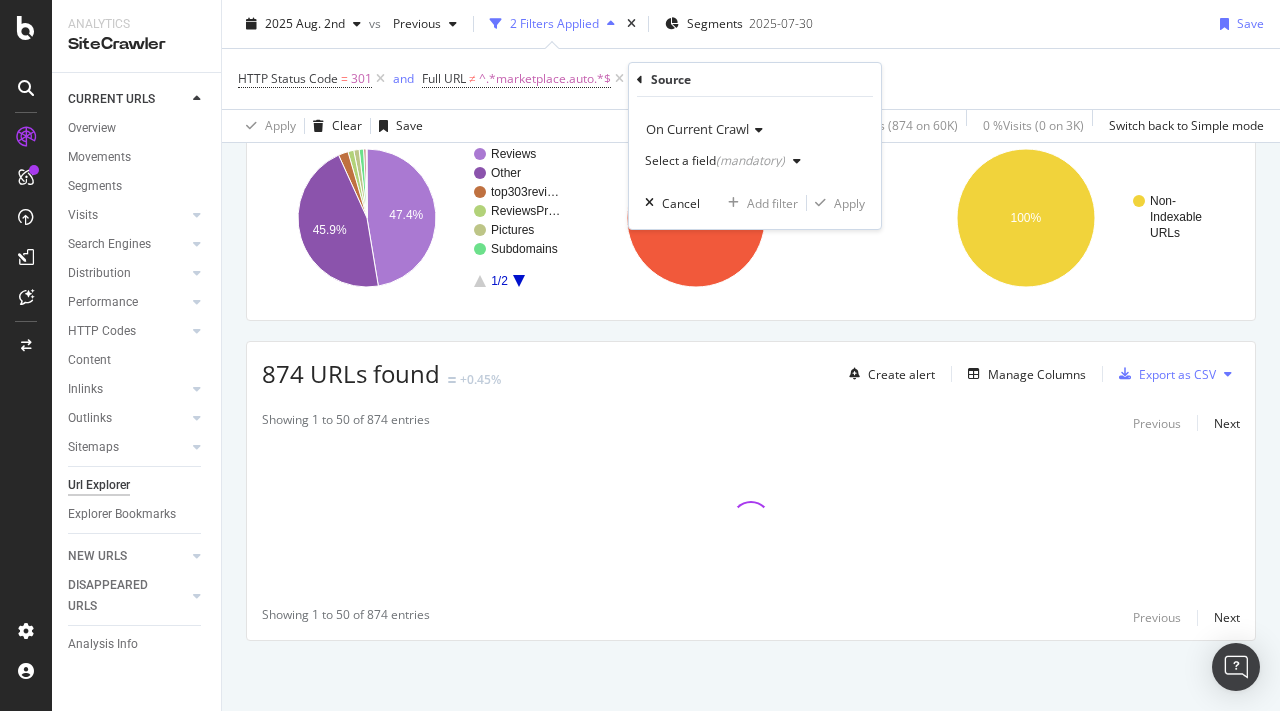 click on "(mandatory)" at bounding box center (750, 160) 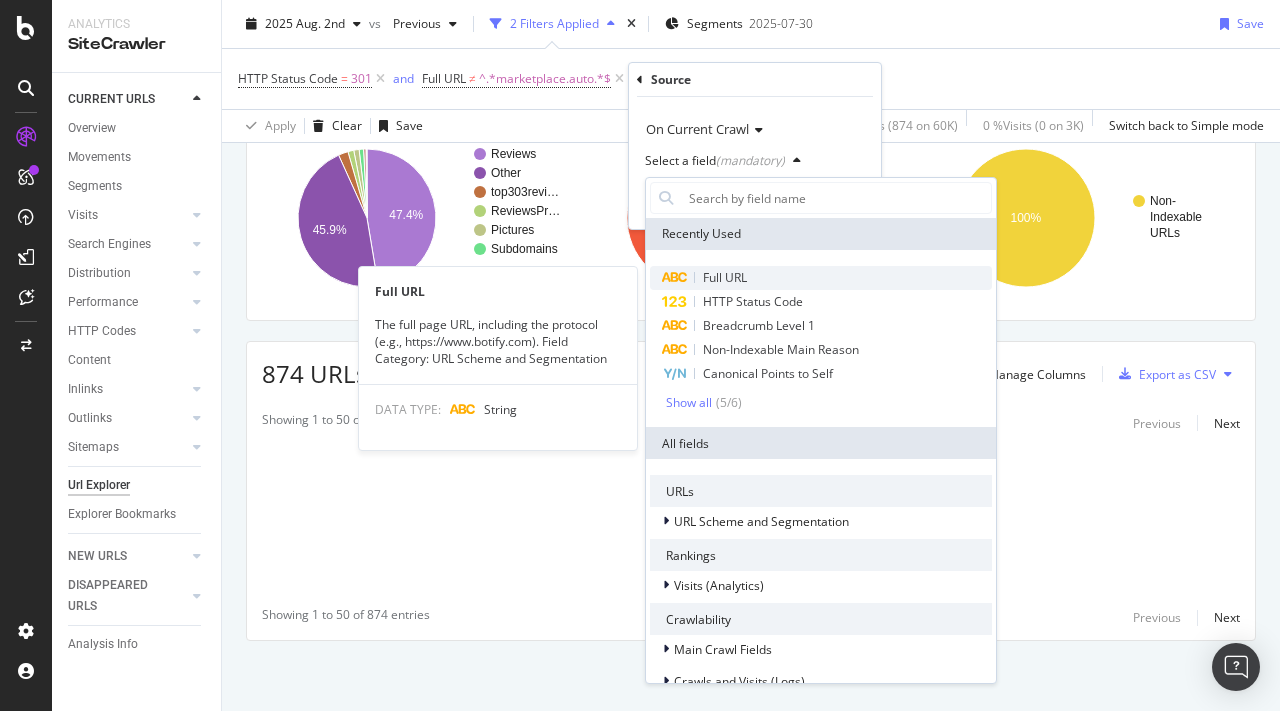 click on "Full URL" at bounding box center [821, 278] 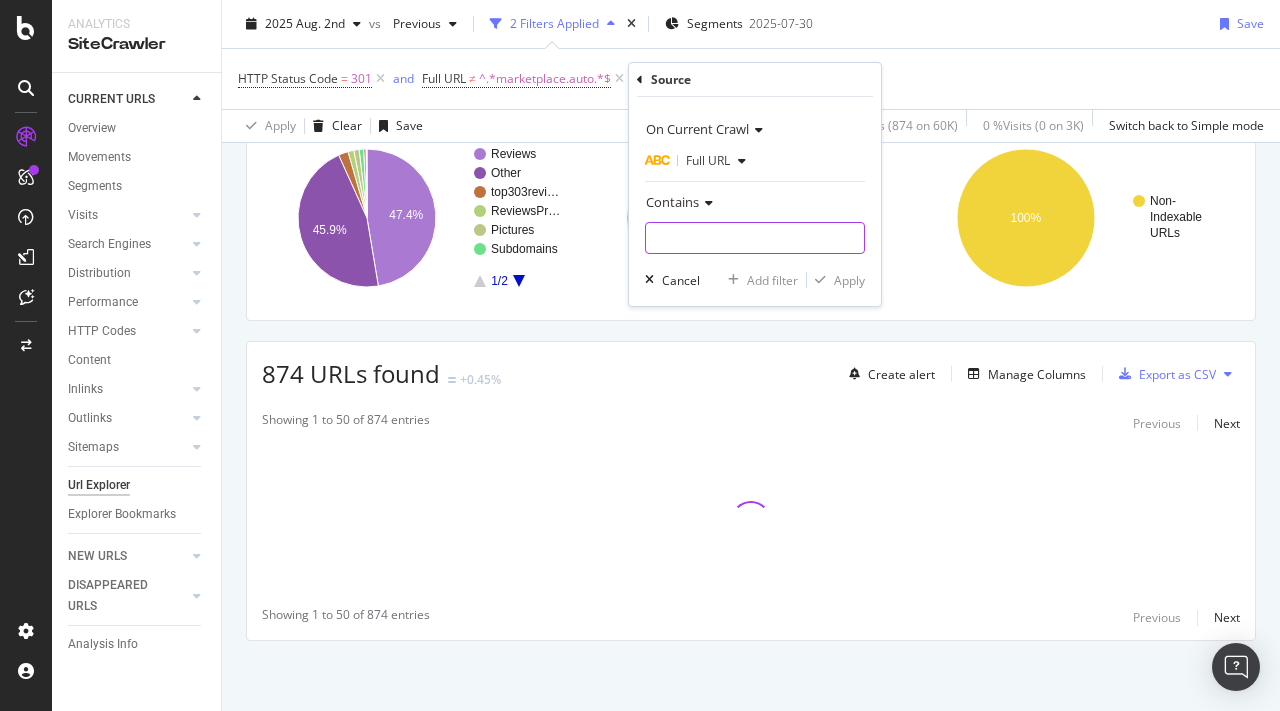 click at bounding box center (755, 238) 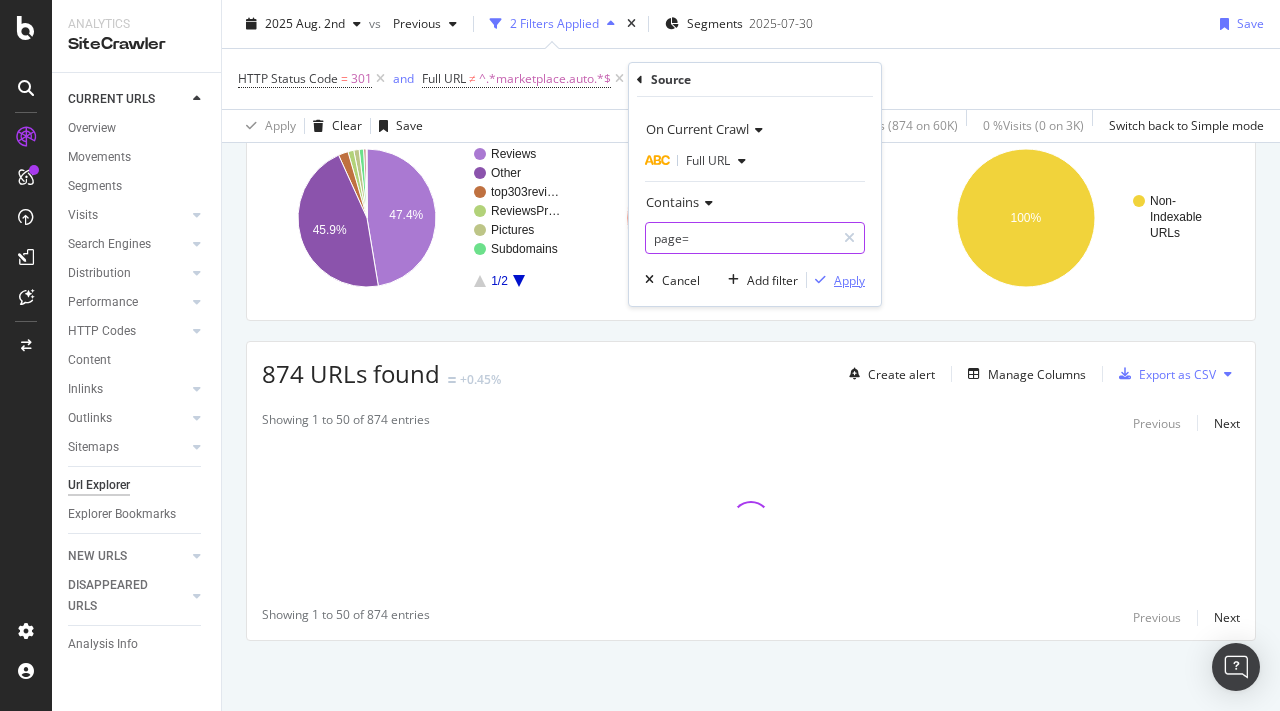 type on "page=" 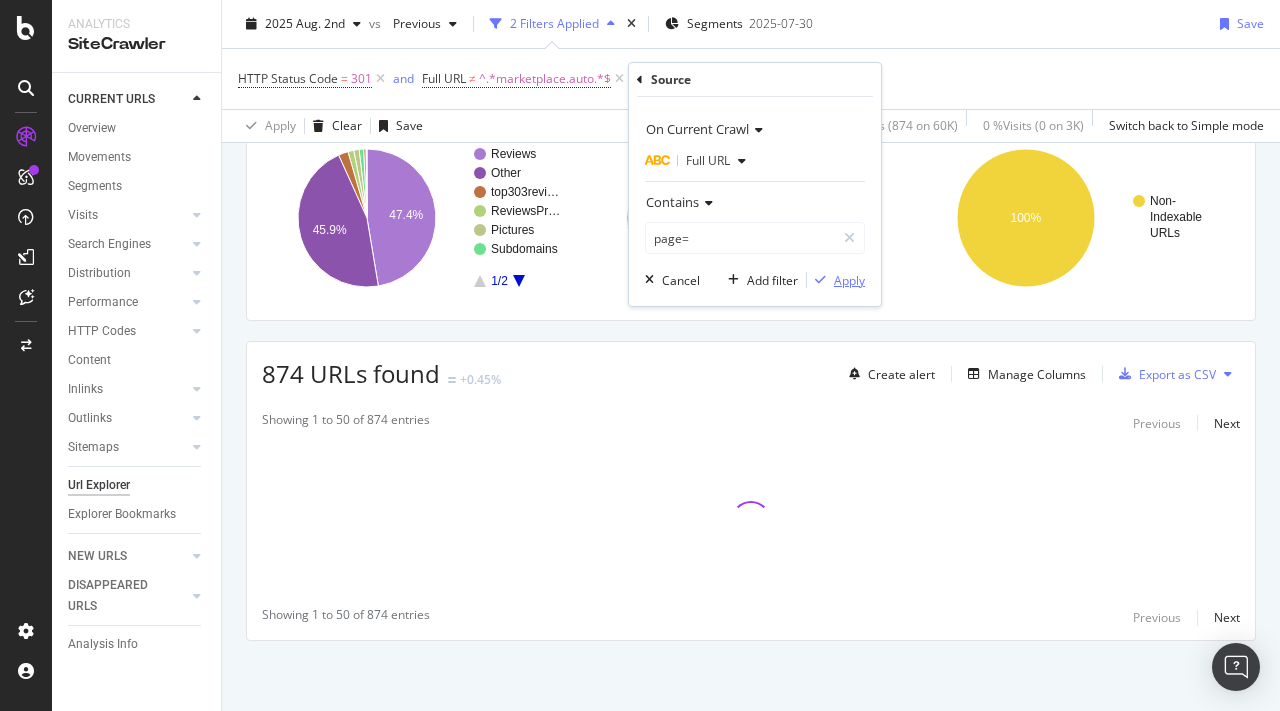 click on "Apply" at bounding box center [849, 280] 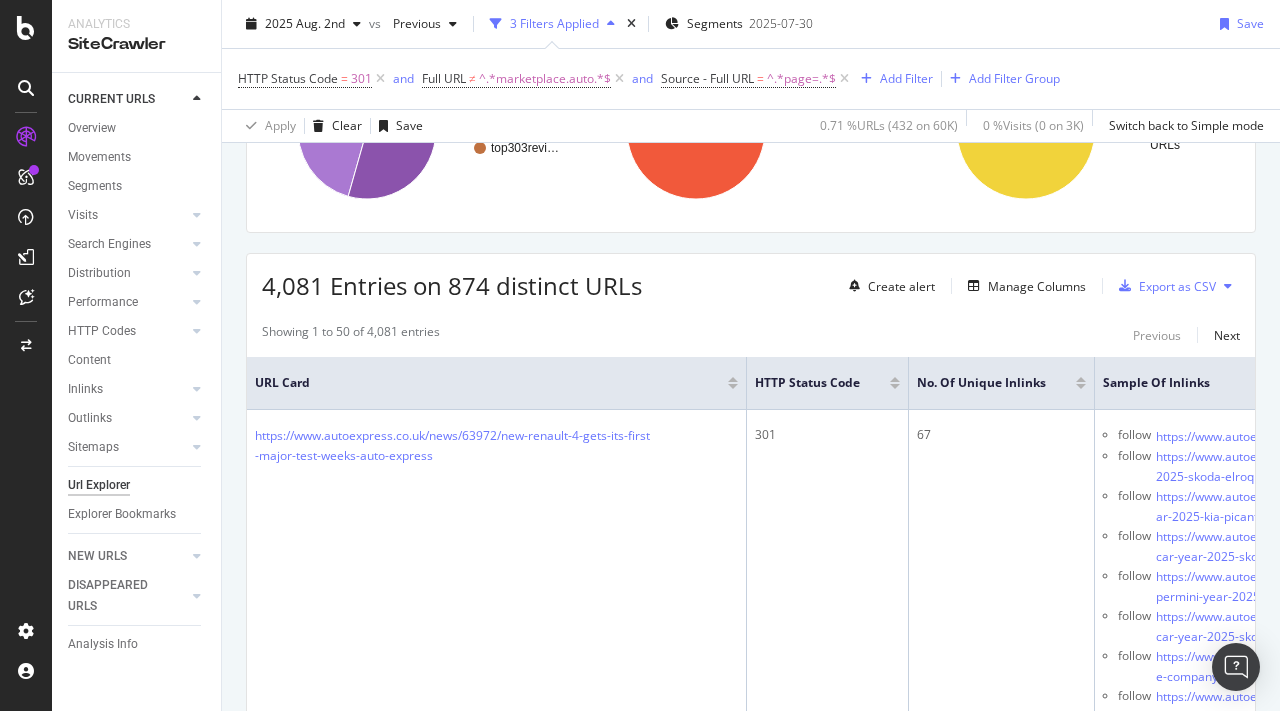 scroll, scrollTop: 250, scrollLeft: 0, axis: vertical 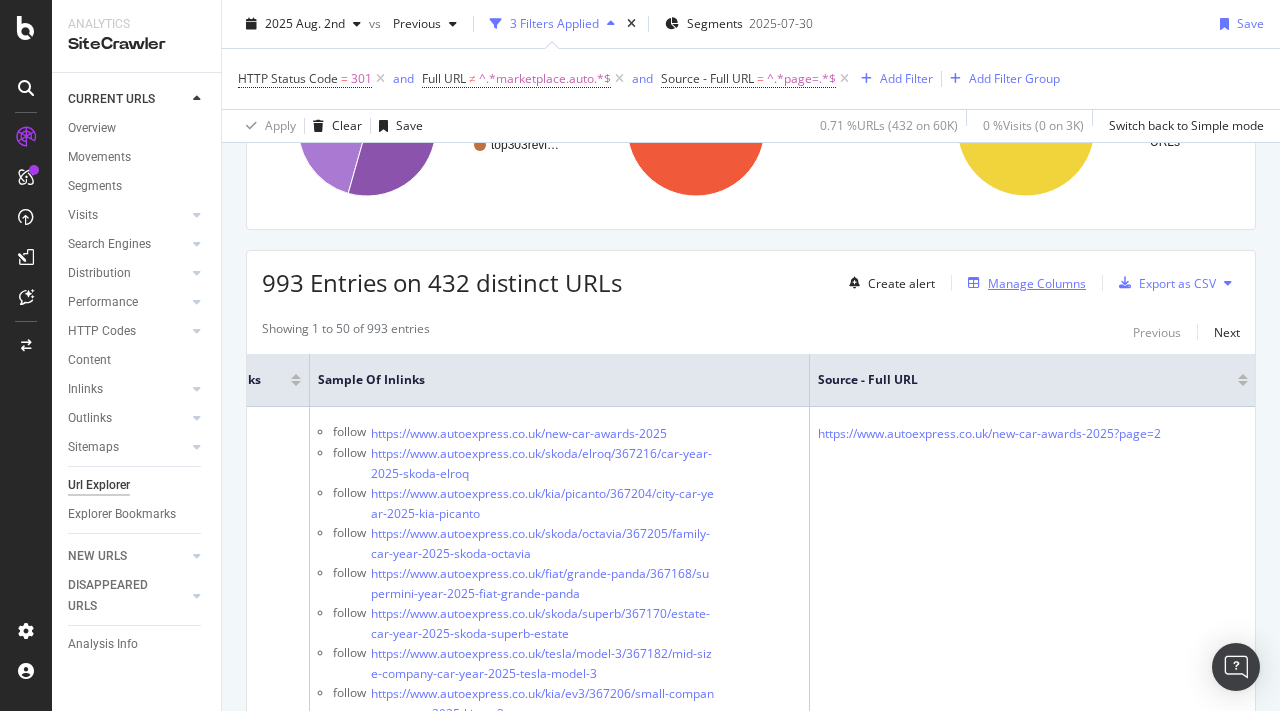 click on "Manage Columns" at bounding box center [1037, 283] 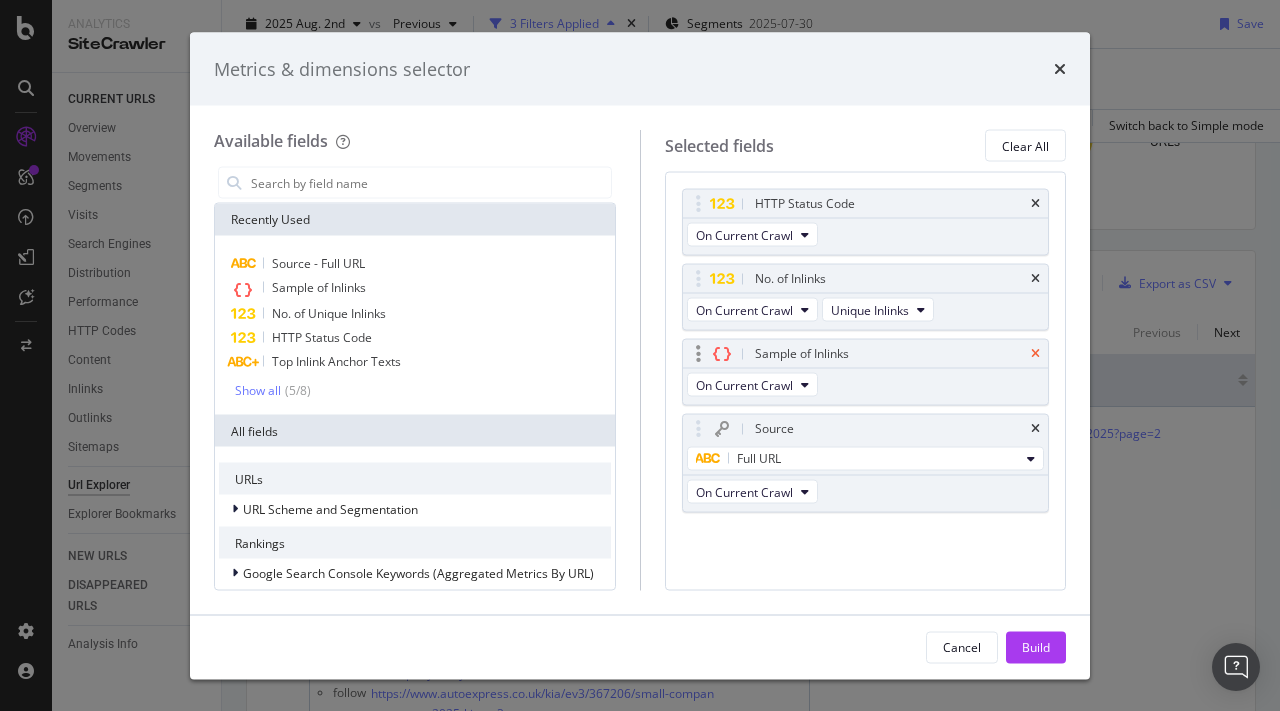 click at bounding box center [1035, 354] 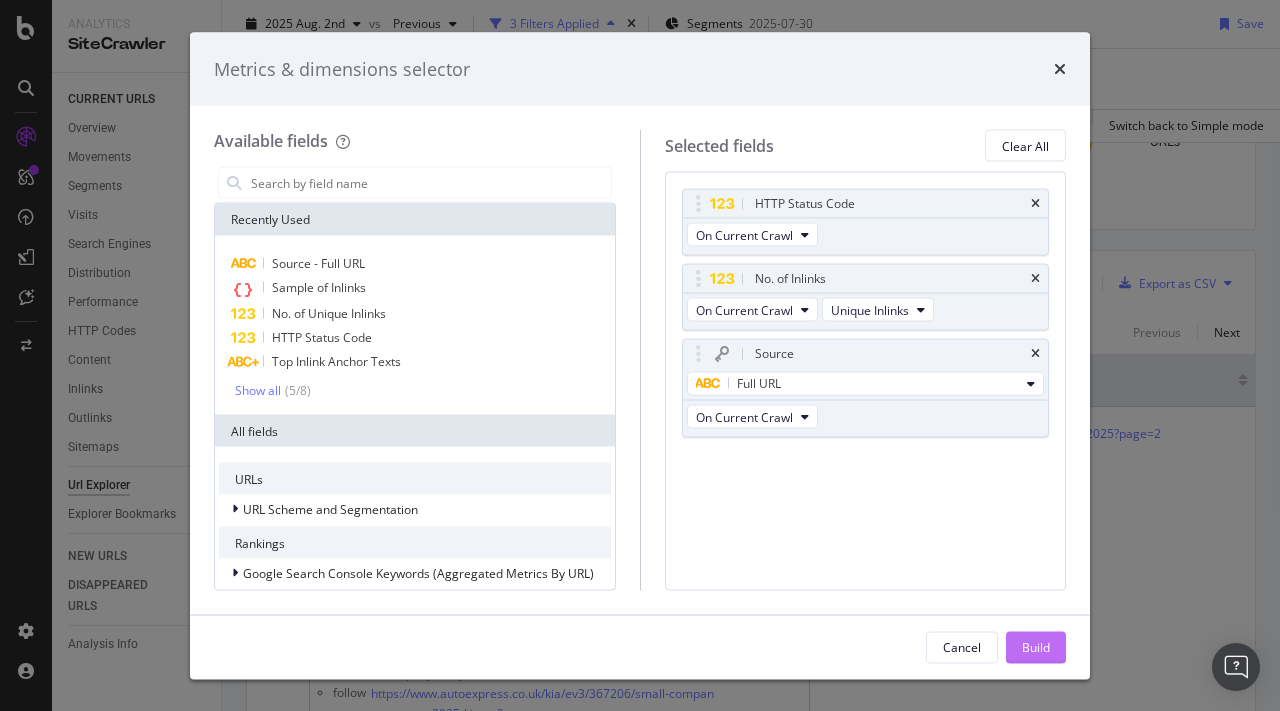 click on "Build" at bounding box center [1036, 646] 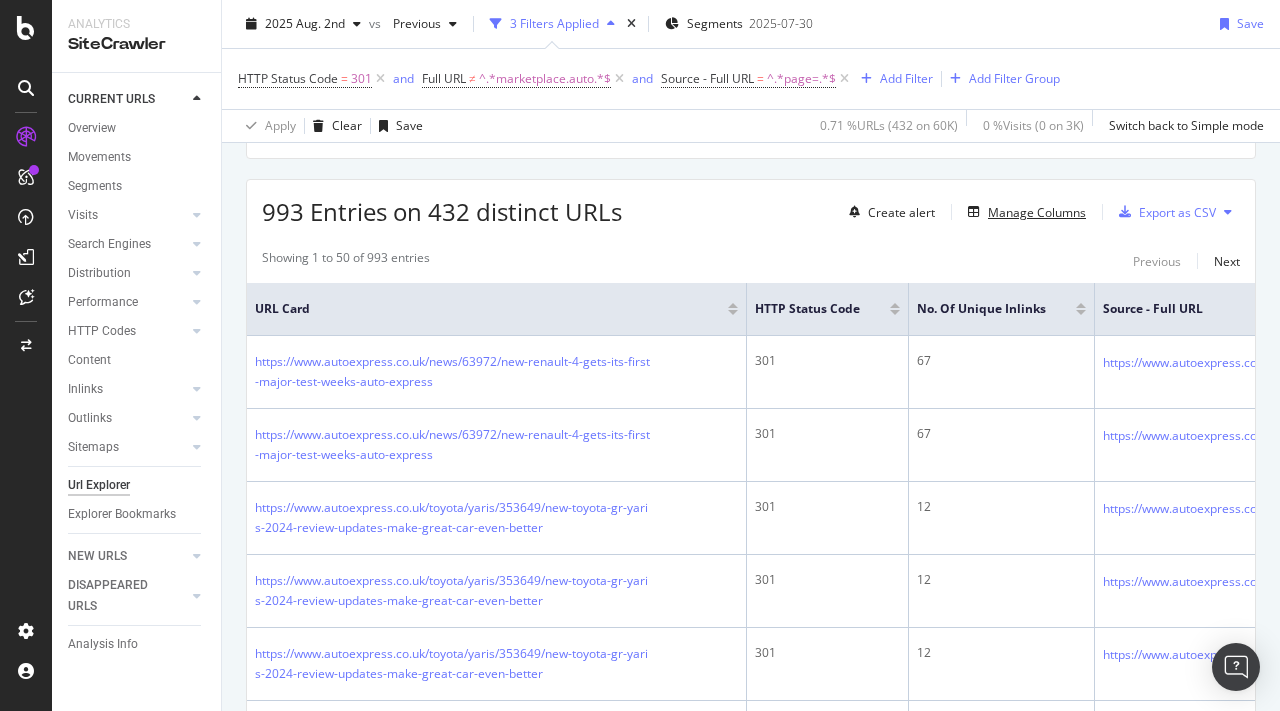scroll, scrollTop: 322, scrollLeft: 0, axis: vertical 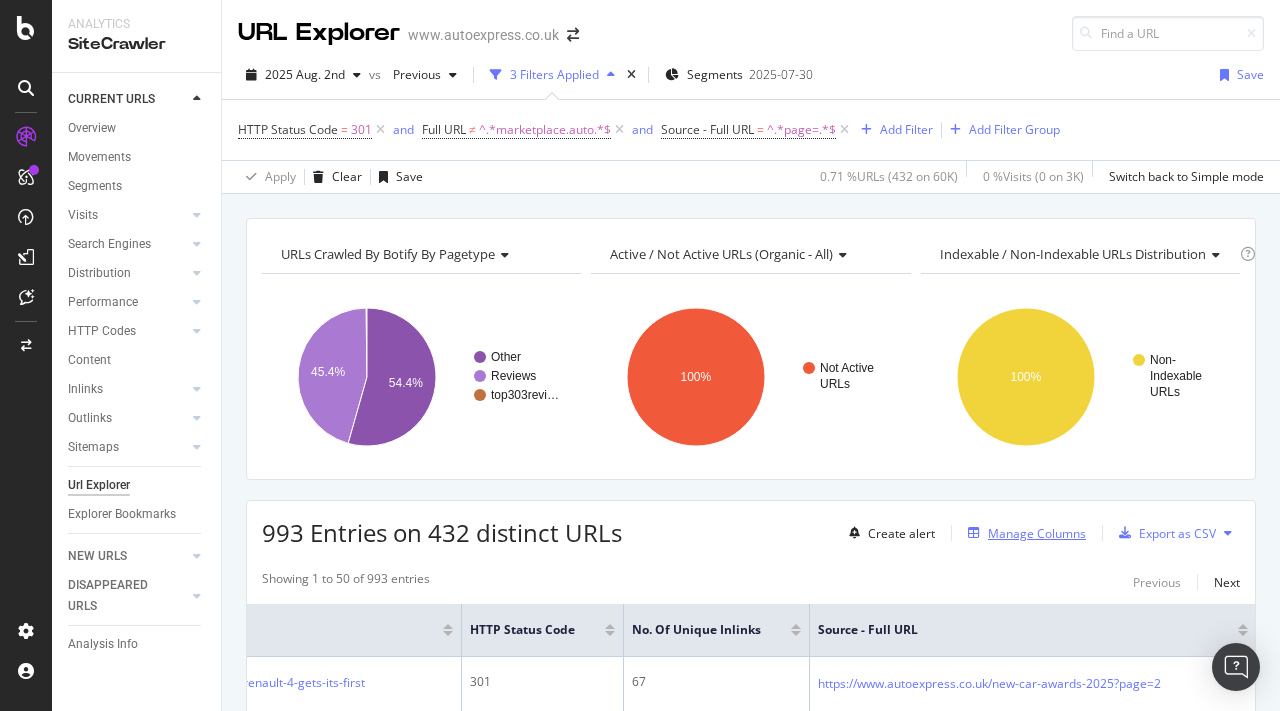 click on "Manage Columns" at bounding box center (1037, 533) 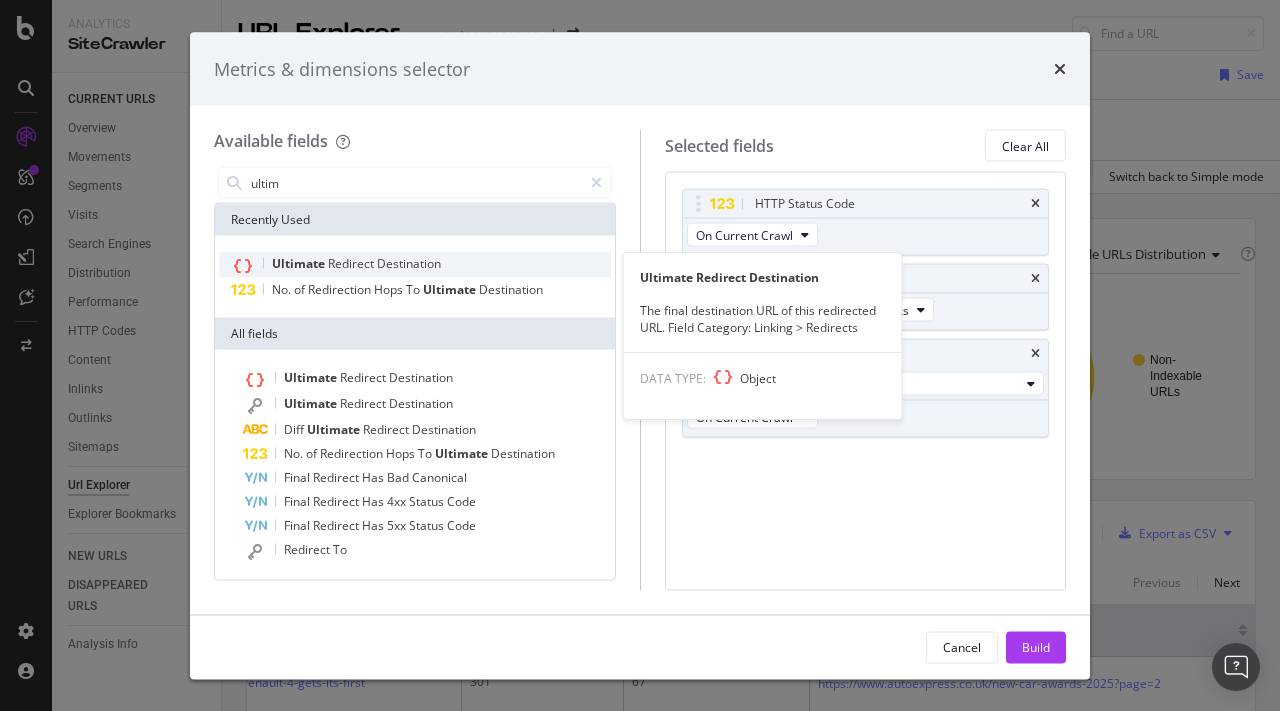 click on "Redirect" at bounding box center [352, 263] 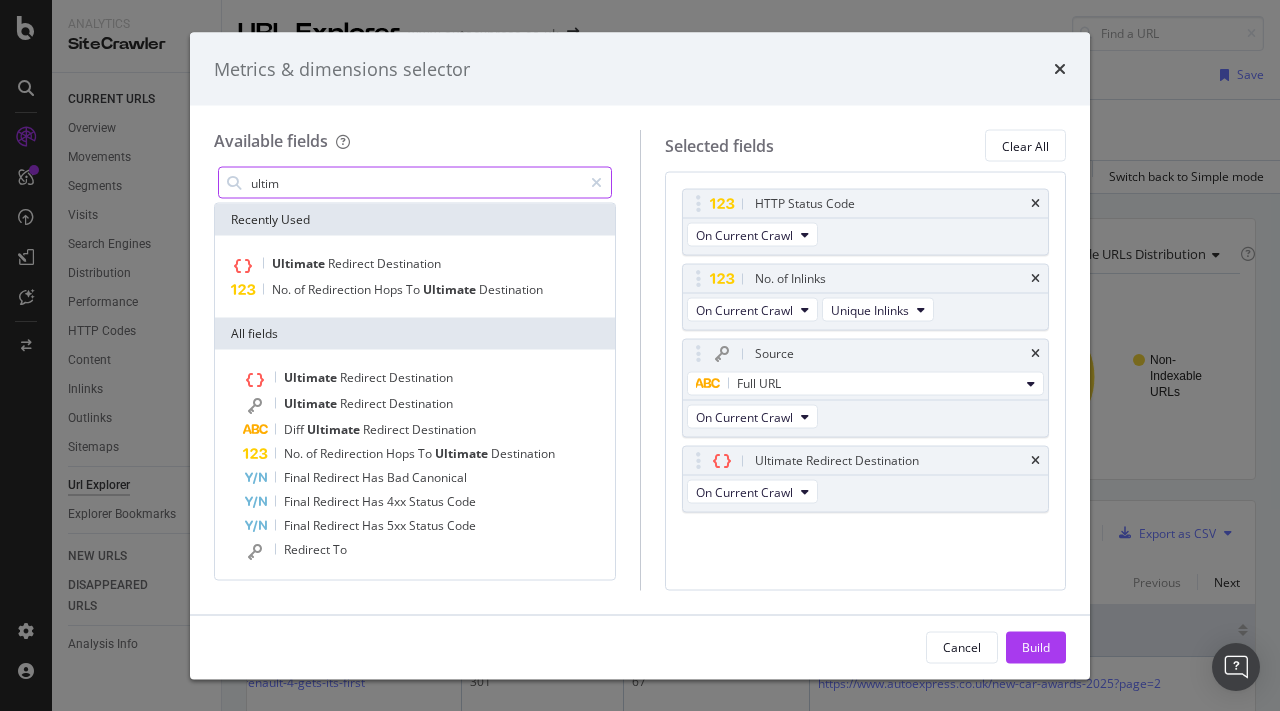 click on "ultim" at bounding box center (415, 183) 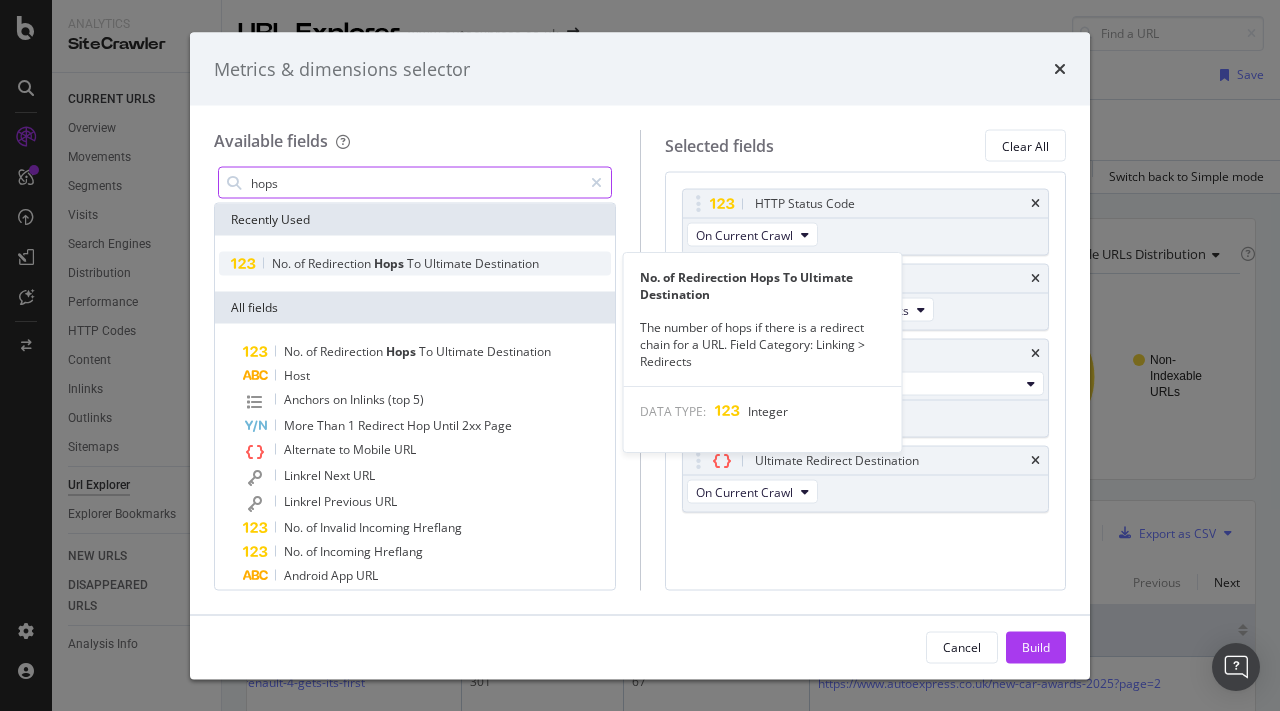 type on "hops" 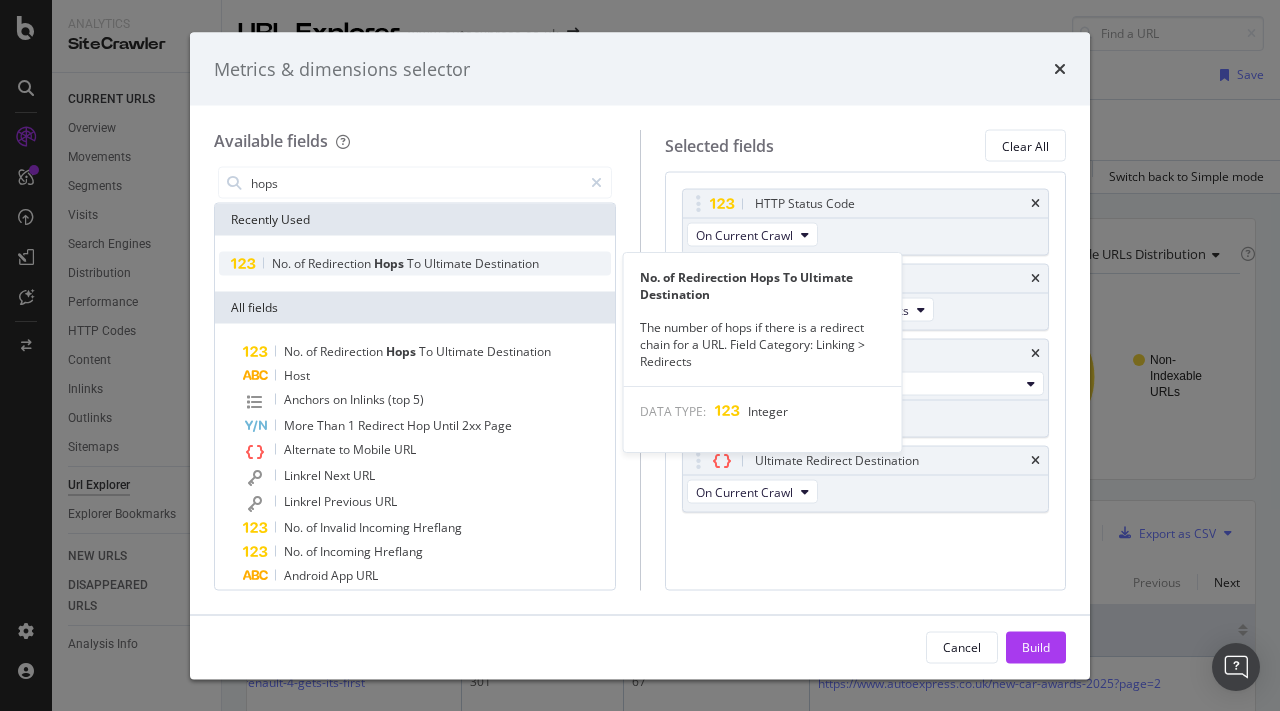 click on "Redirection" at bounding box center [341, 263] 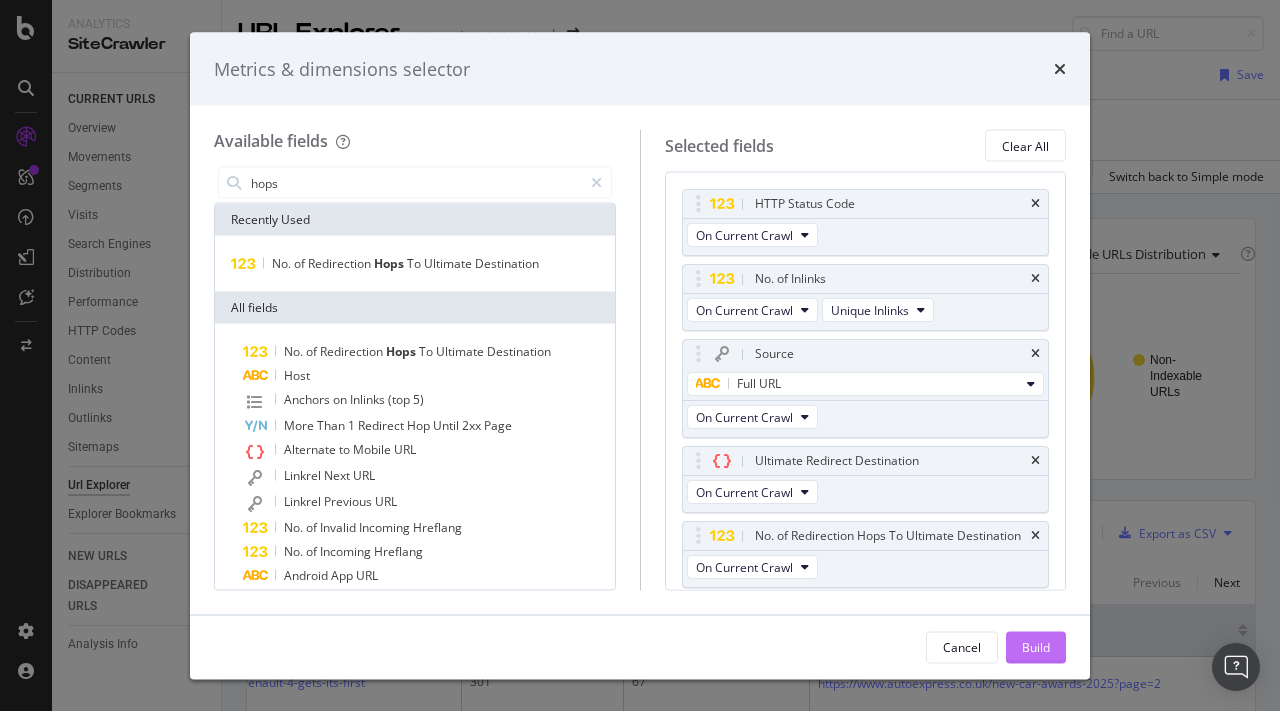 click on "Build" at bounding box center (1036, 647) 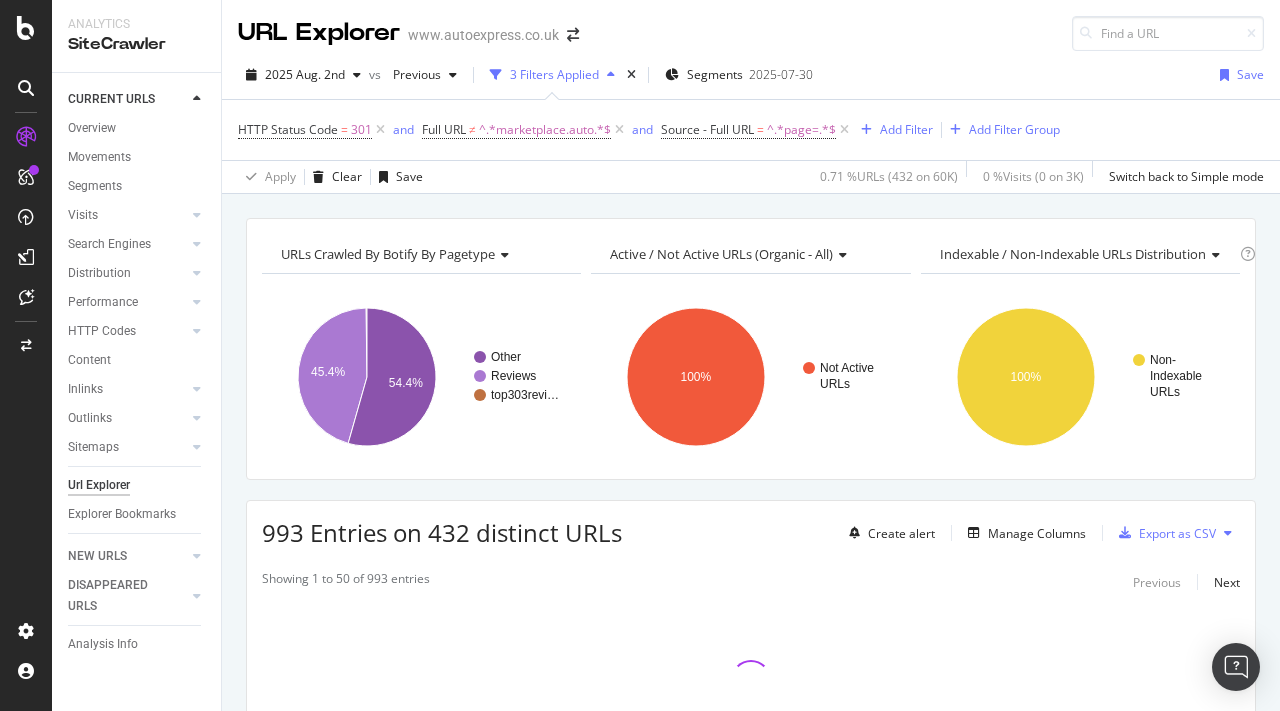 click on "Active / Not Active URLs (organic - all)" at bounding box center (721, 254) 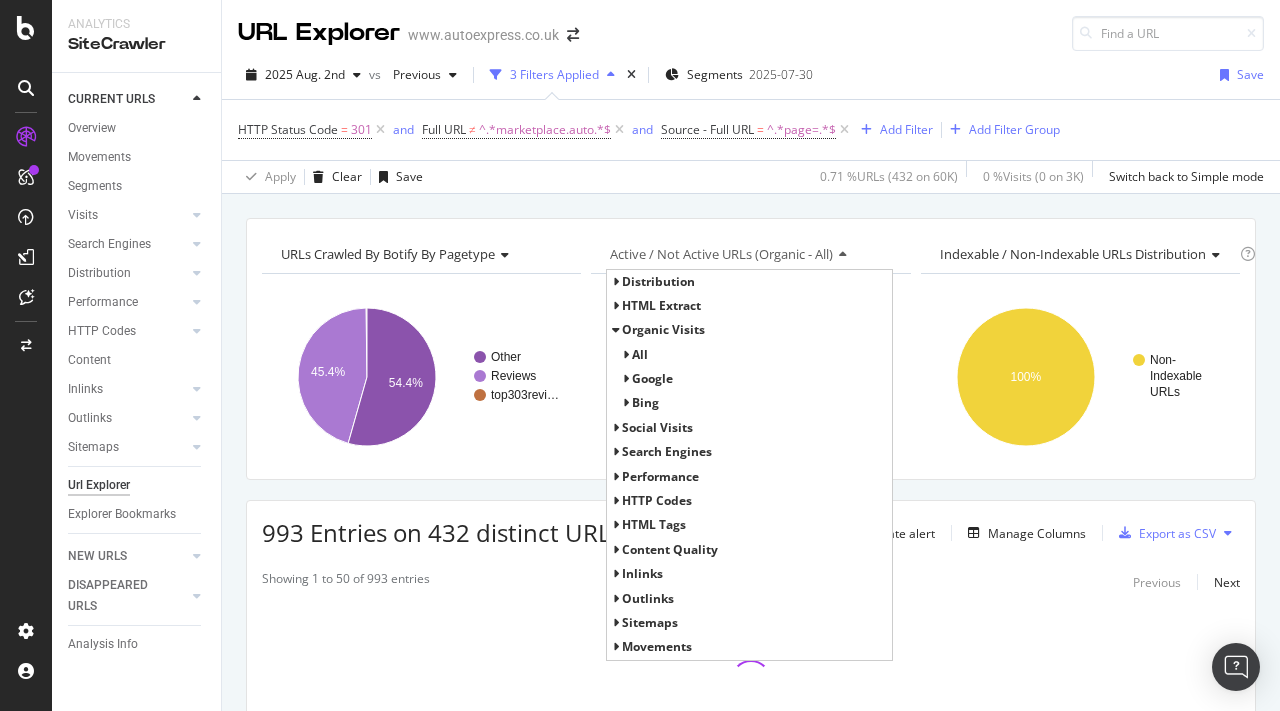 click on "Distribution" at bounding box center [658, 281] 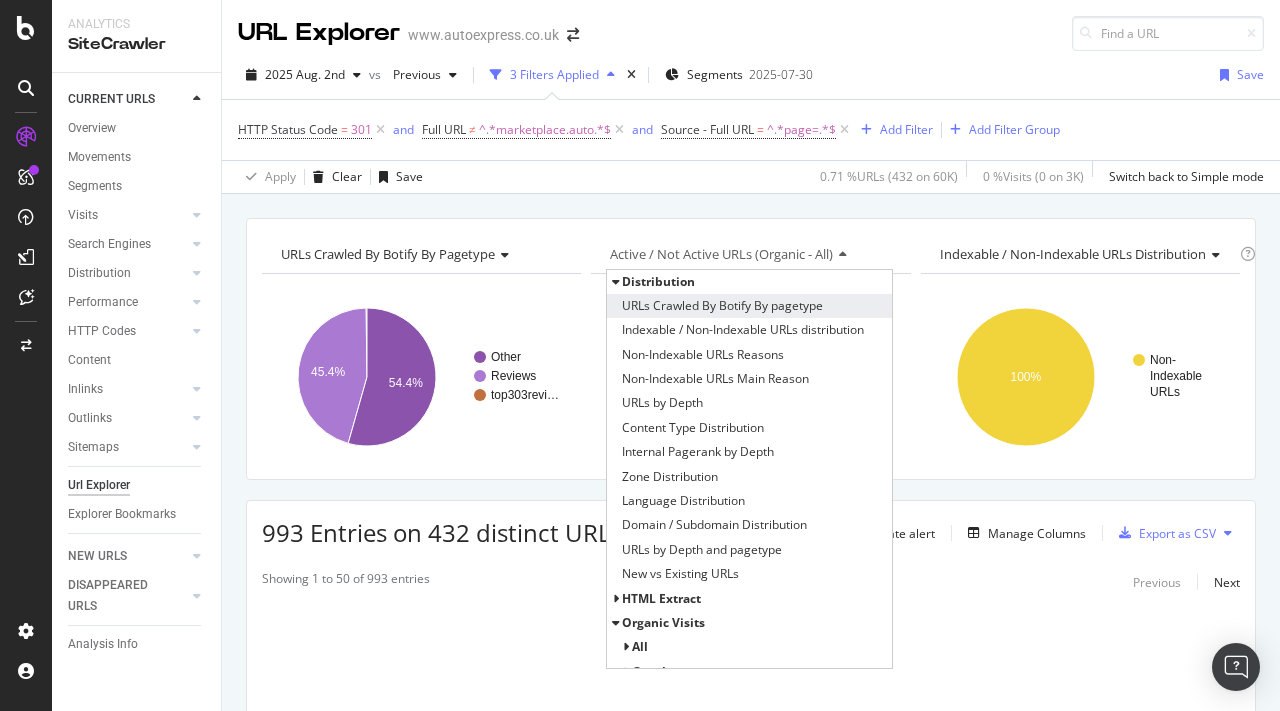 click on "URLs Crawled By Botify By pagetype" at bounding box center [722, 306] 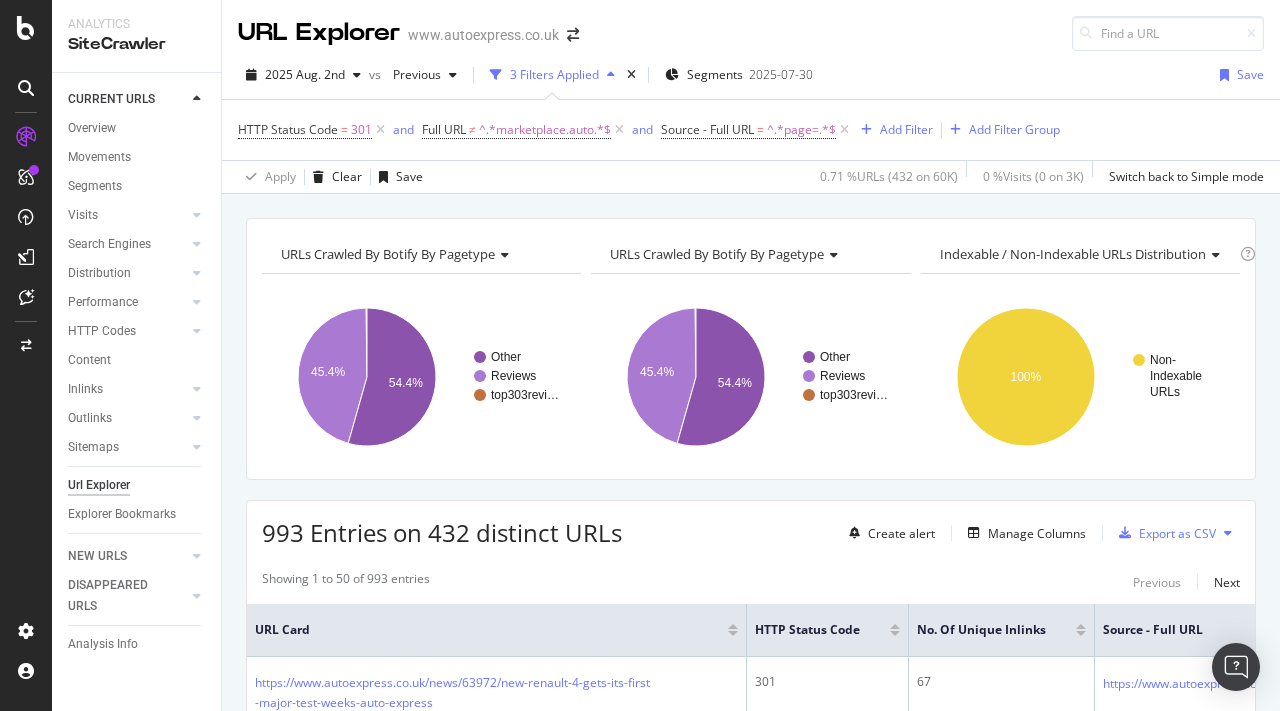 click on "URLs Crawled By Botify By pagetype" at bounding box center [717, 254] 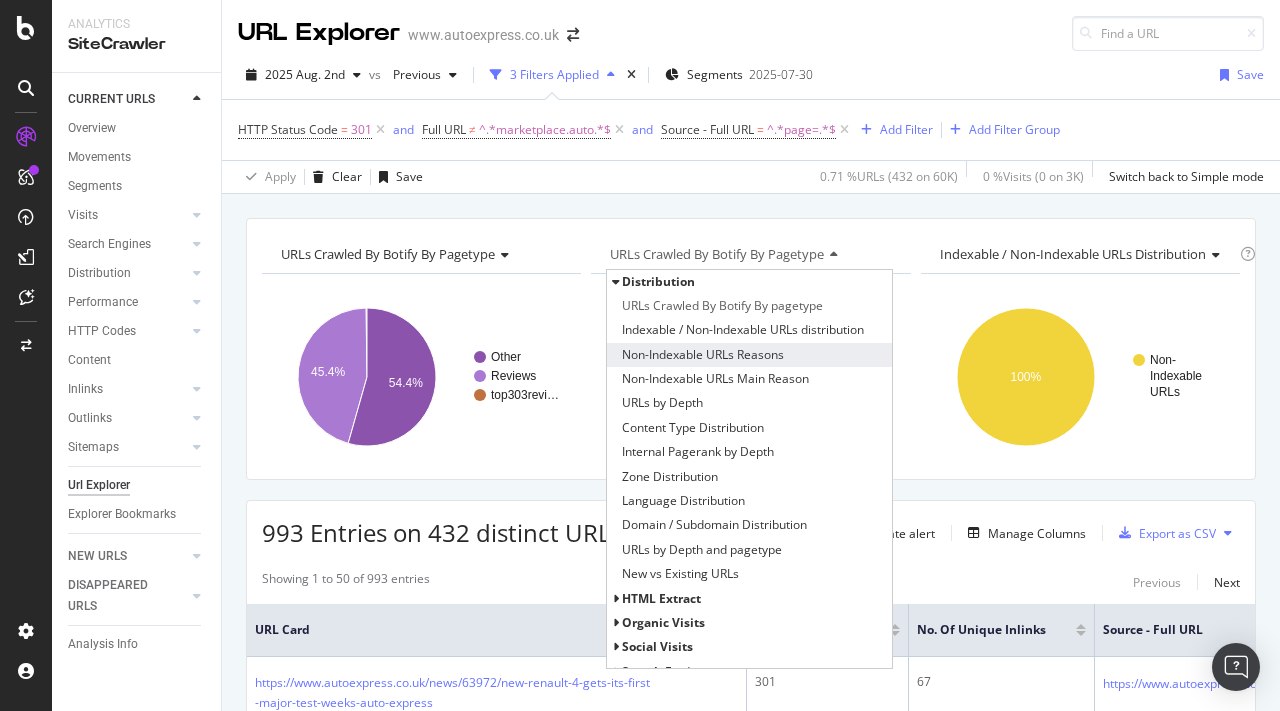 click on "Non-Indexable URLs Reasons" at bounding box center [703, 355] 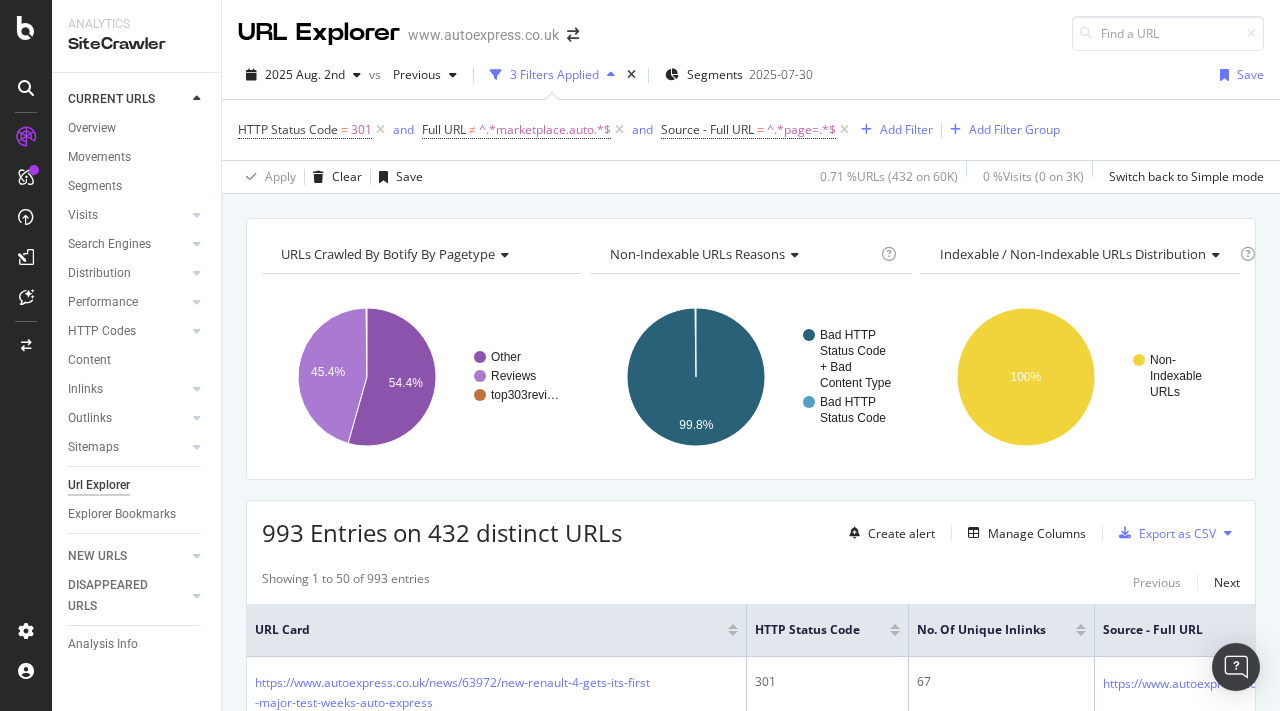 click on "Non-Indexable URLs Reasons" at bounding box center [697, 254] 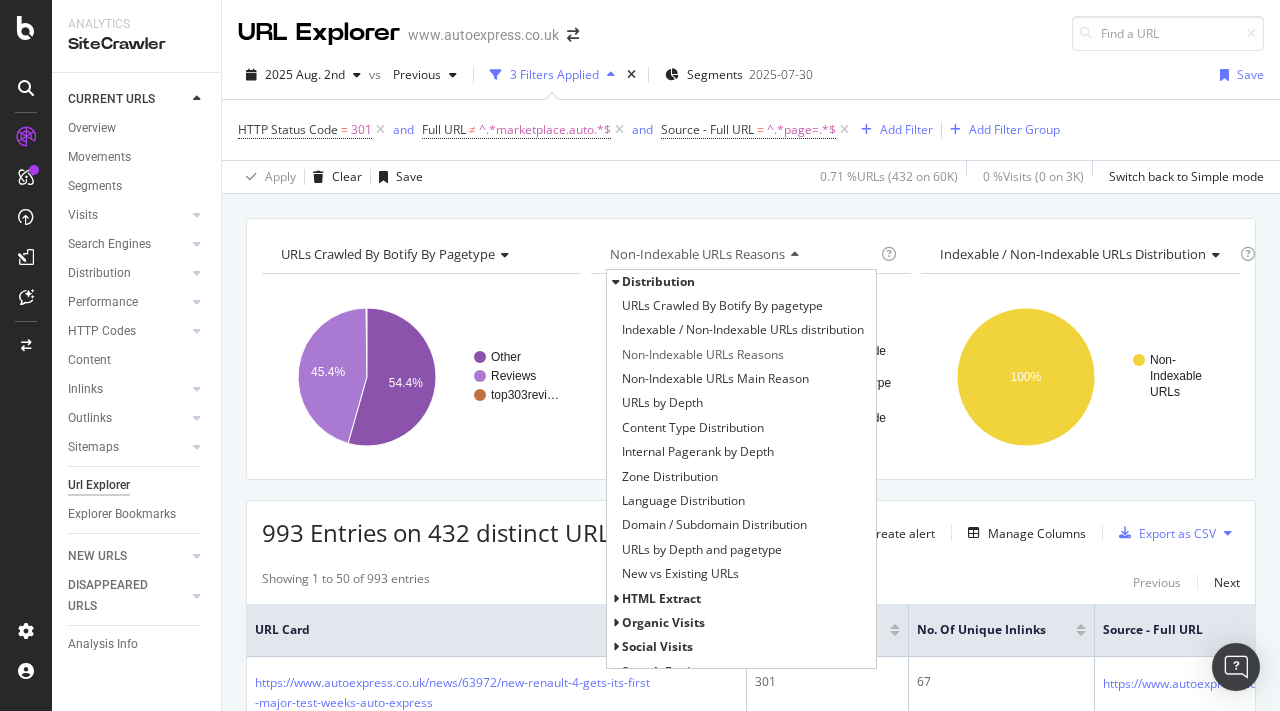 click on "Non-Indexable URLs Reasons" at bounding box center [697, 254] 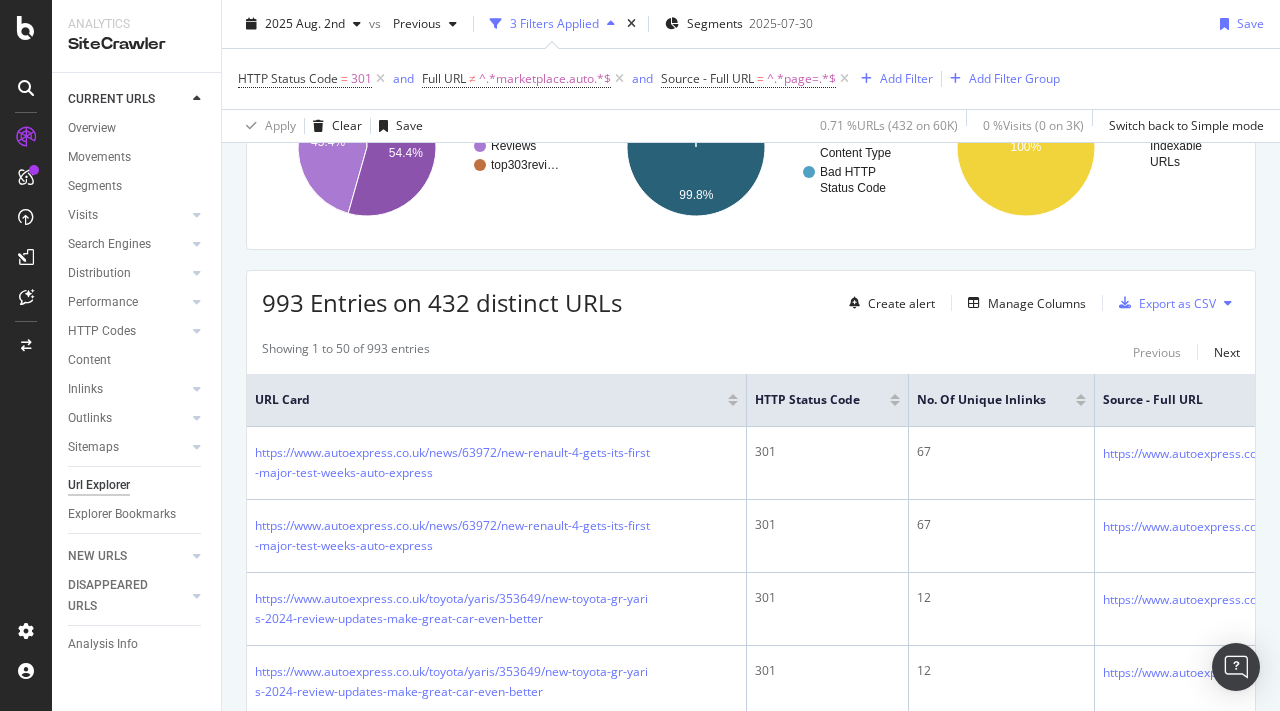 scroll, scrollTop: 268, scrollLeft: 0, axis: vertical 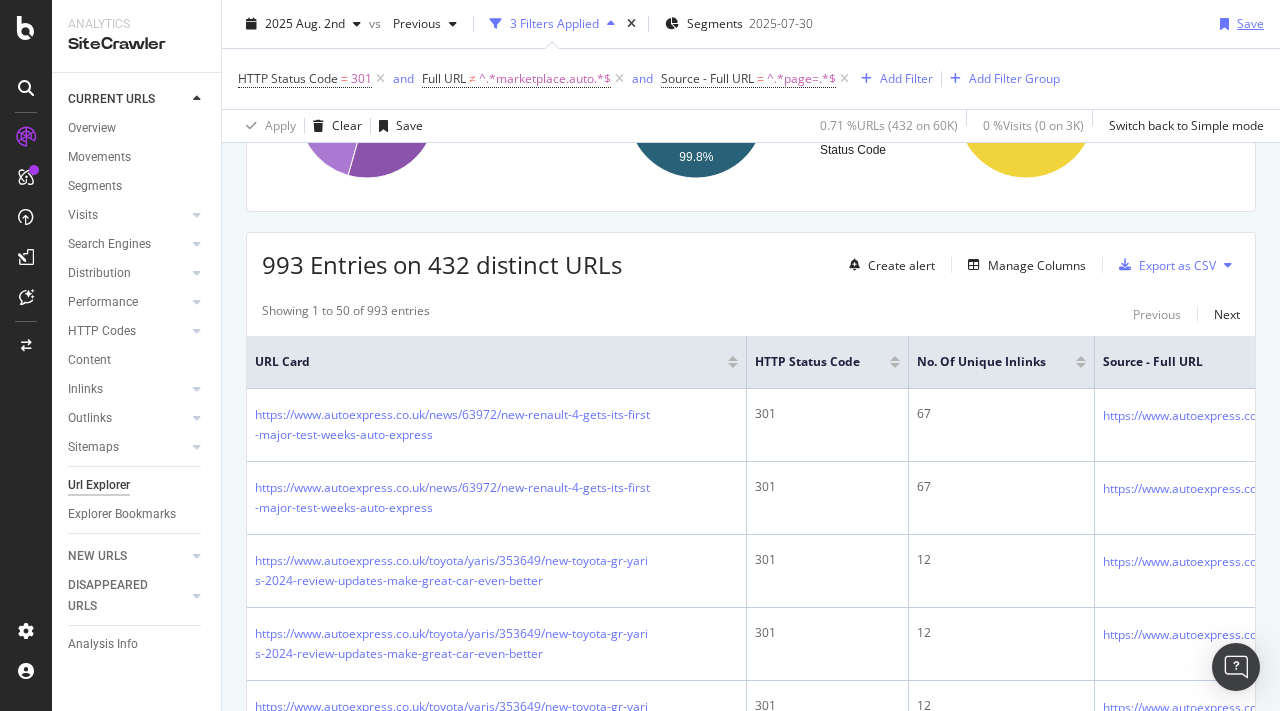 click on "Save" at bounding box center [1250, 23] 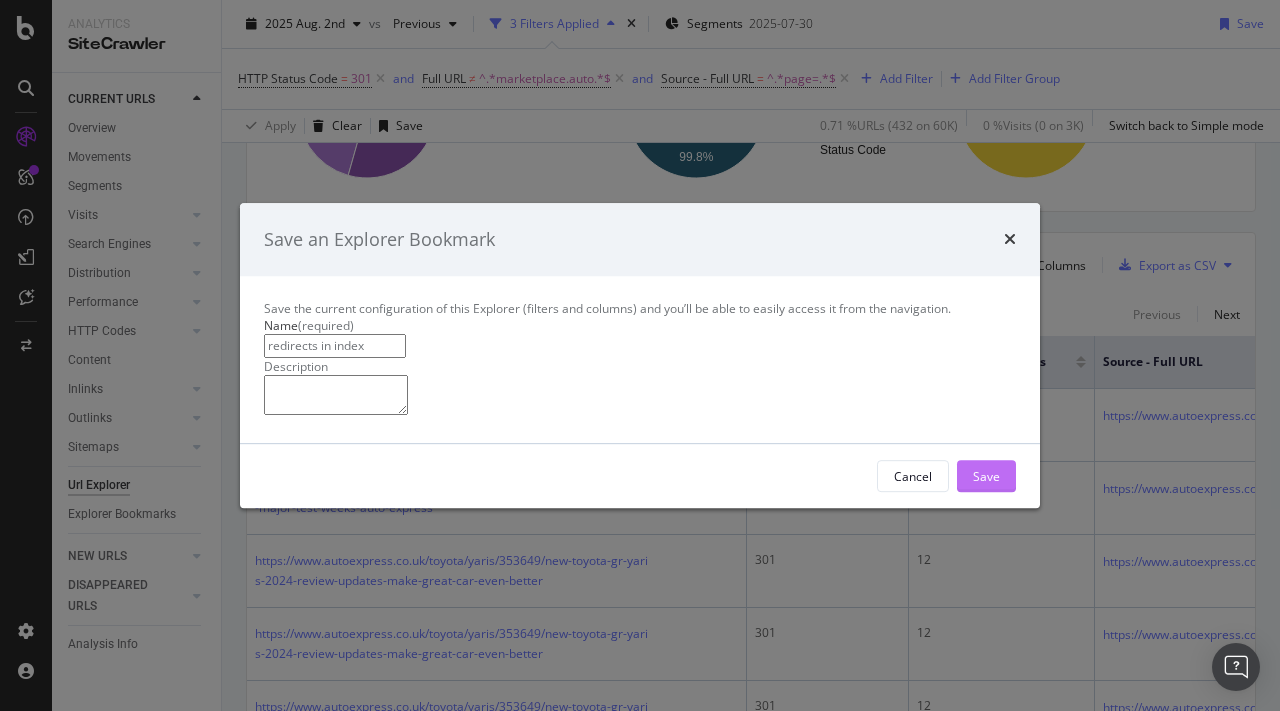 type on "redirects in index" 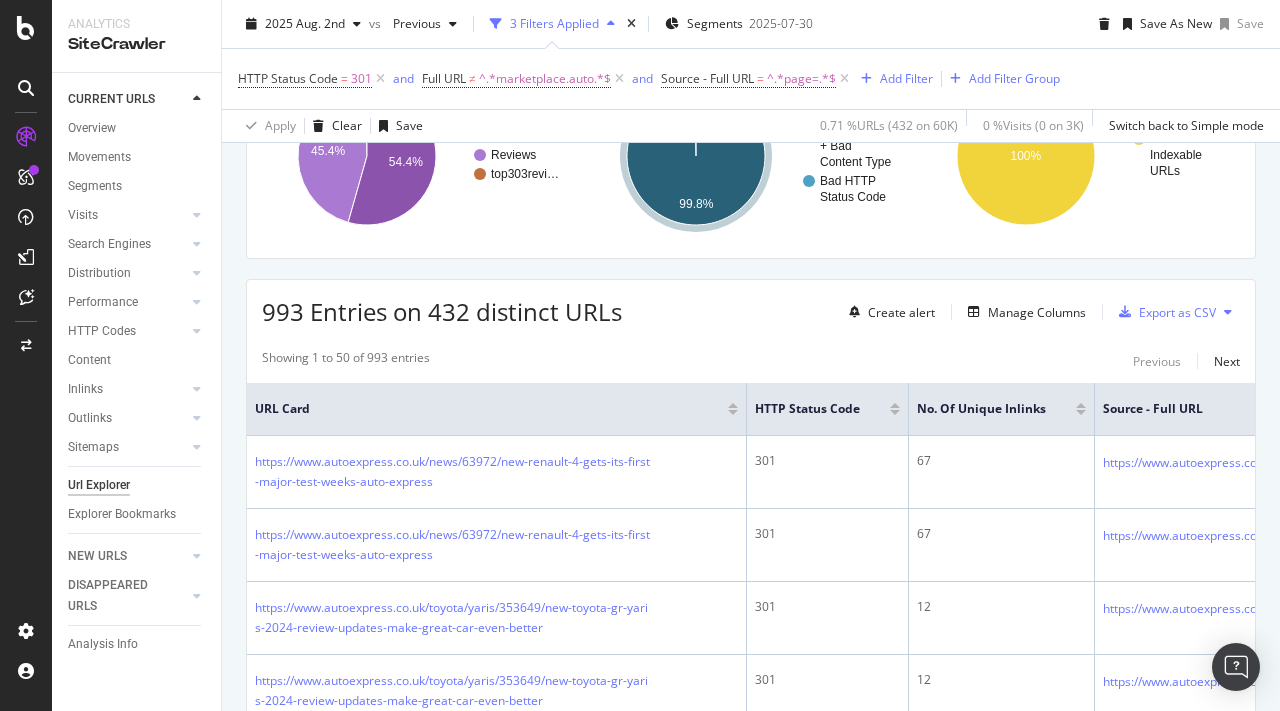 scroll, scrollTop: 0, scrollLeft: 0, axis: both 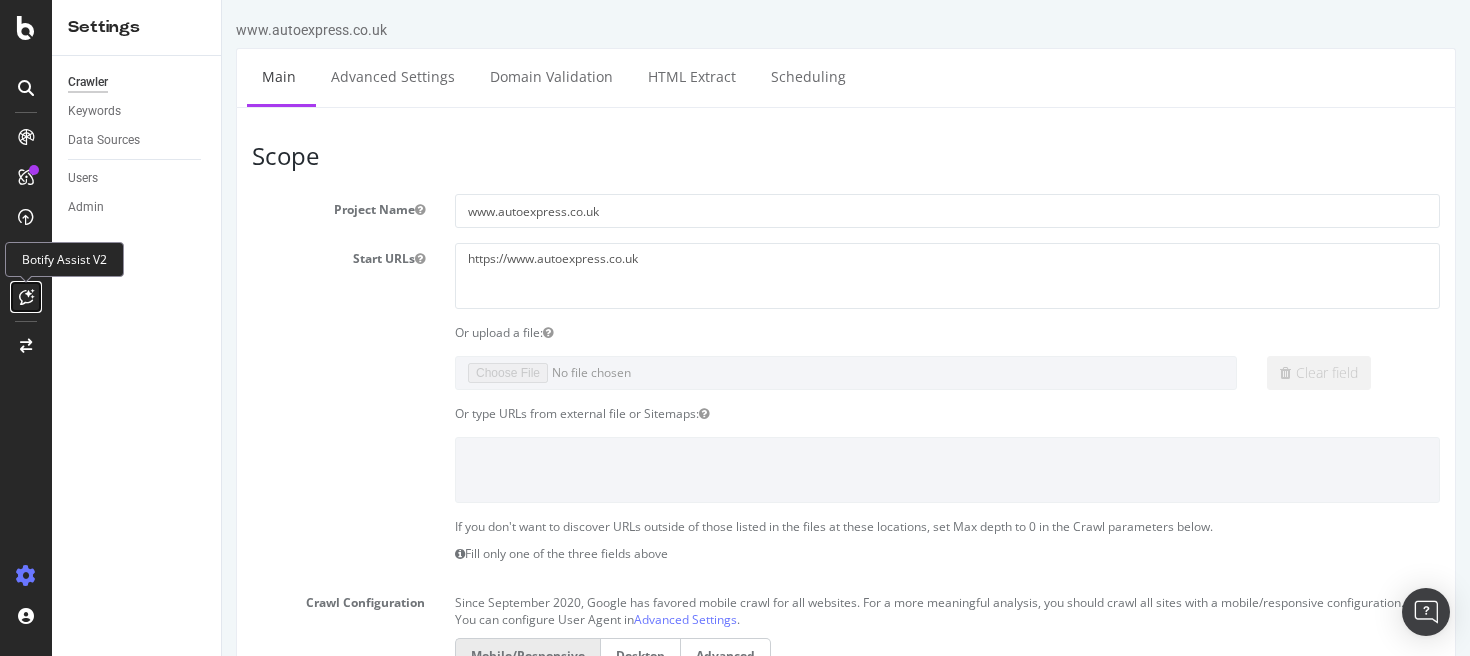 click at bounding box center (26, 297) 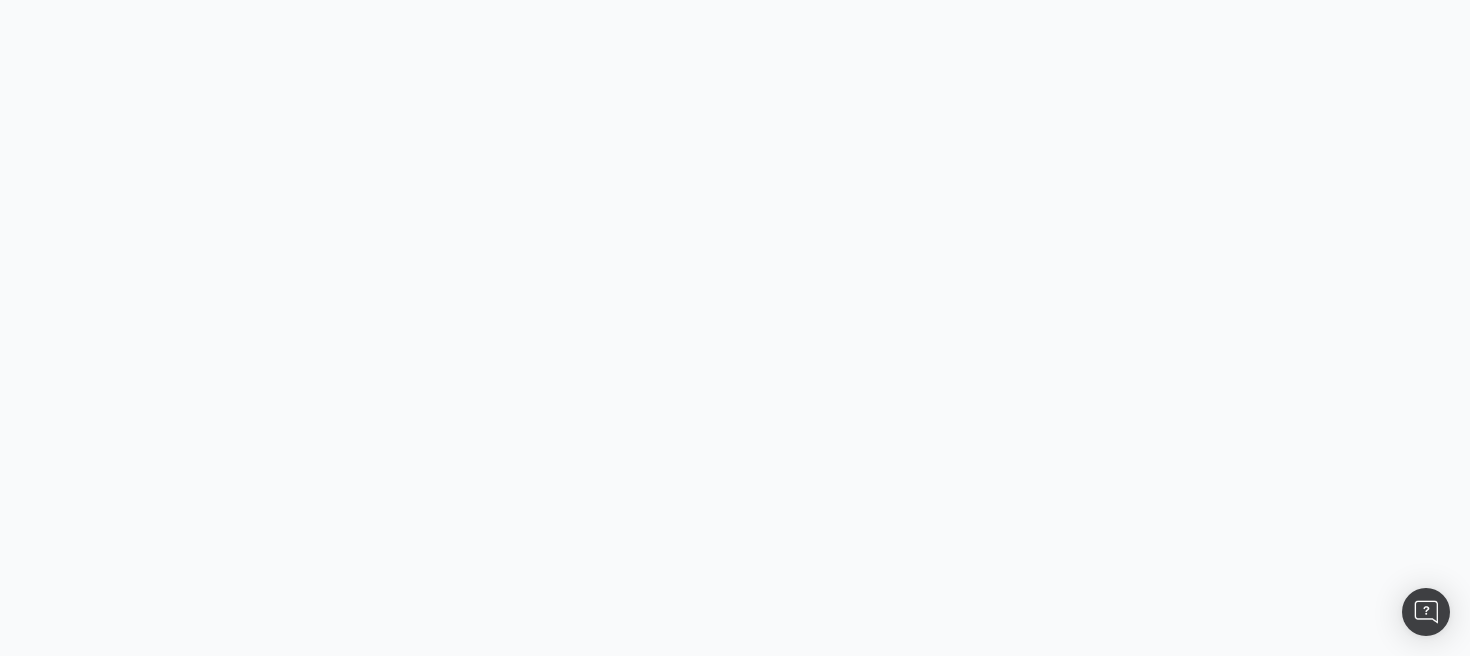 scroll, scrollTop: 0, scrollLeft: 0, axis: both 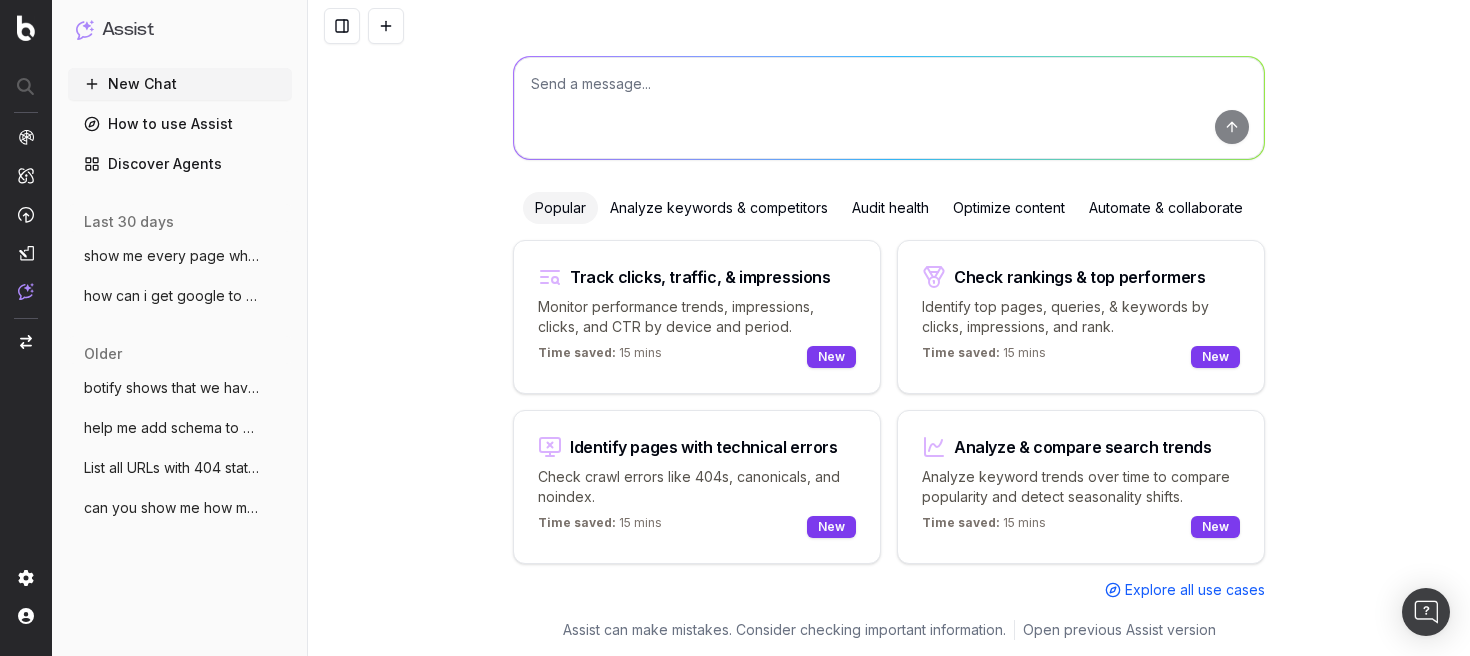 click at bounding box center [889, 108] 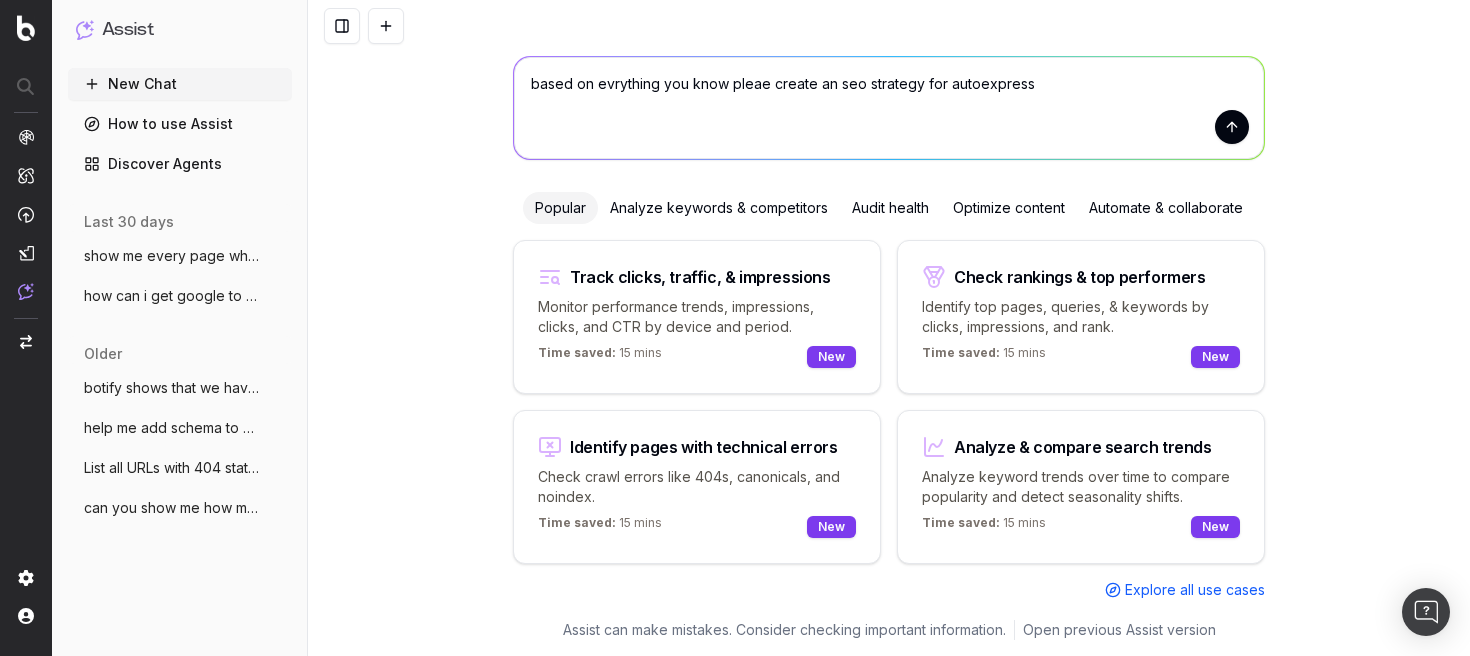 click on "based on evrything you know pleae create an seo strategy for autoexpress" at bounding box center (889, 108) 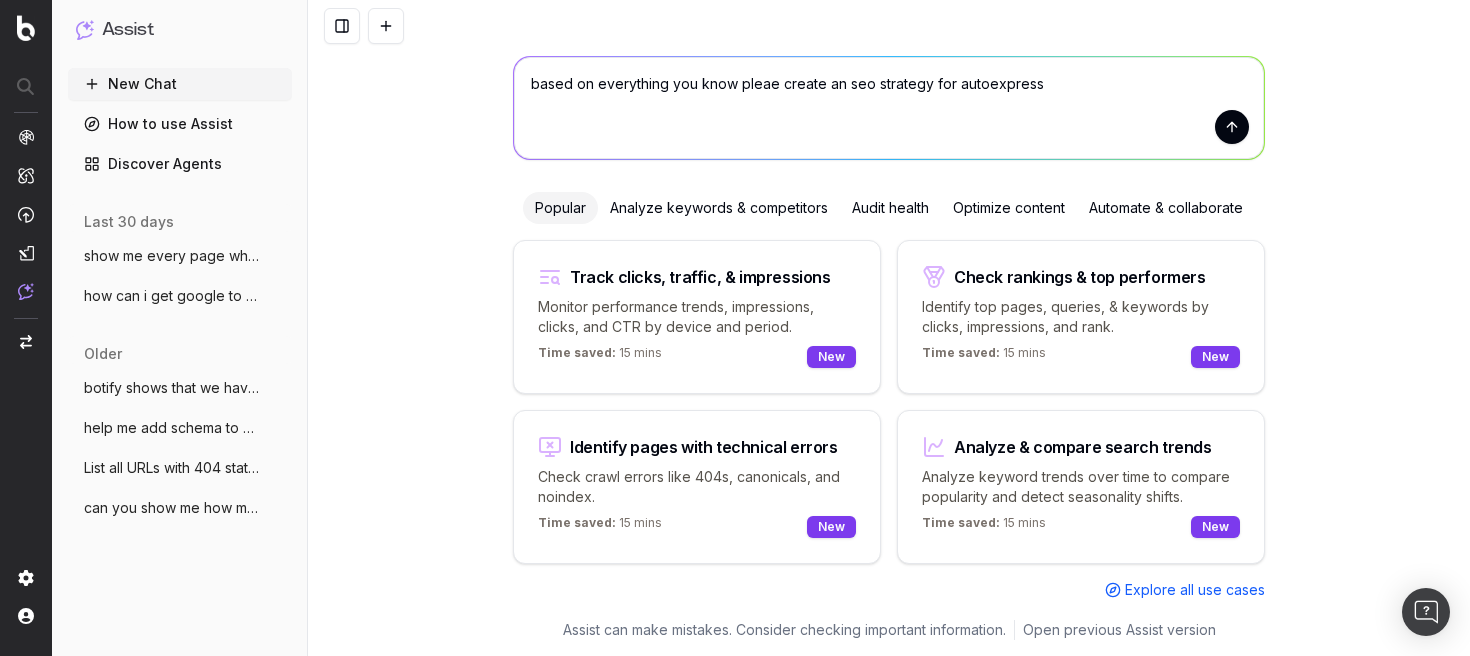 click on "based on everything you know pleae create an seo strategy for autoexpress" at bounding box center [889, 108] 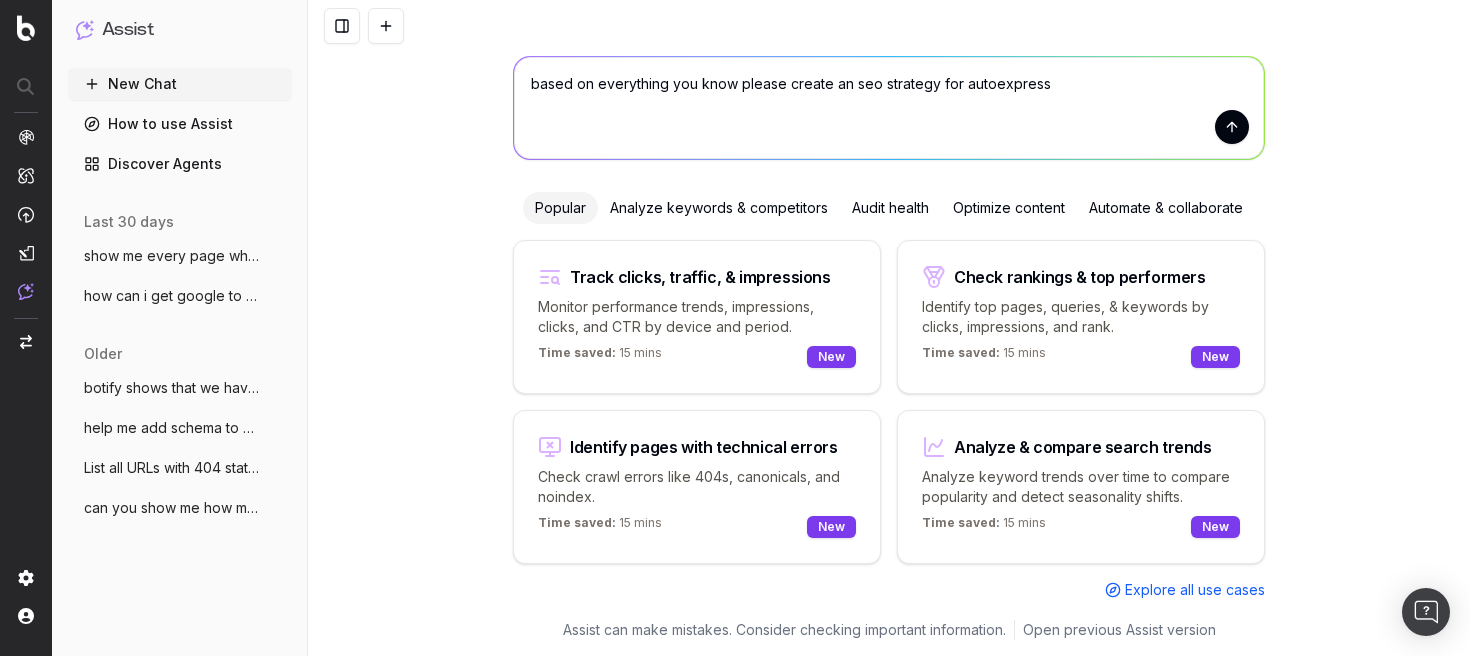 type on "based on everything you know please create an seo strategy for autoexpress" 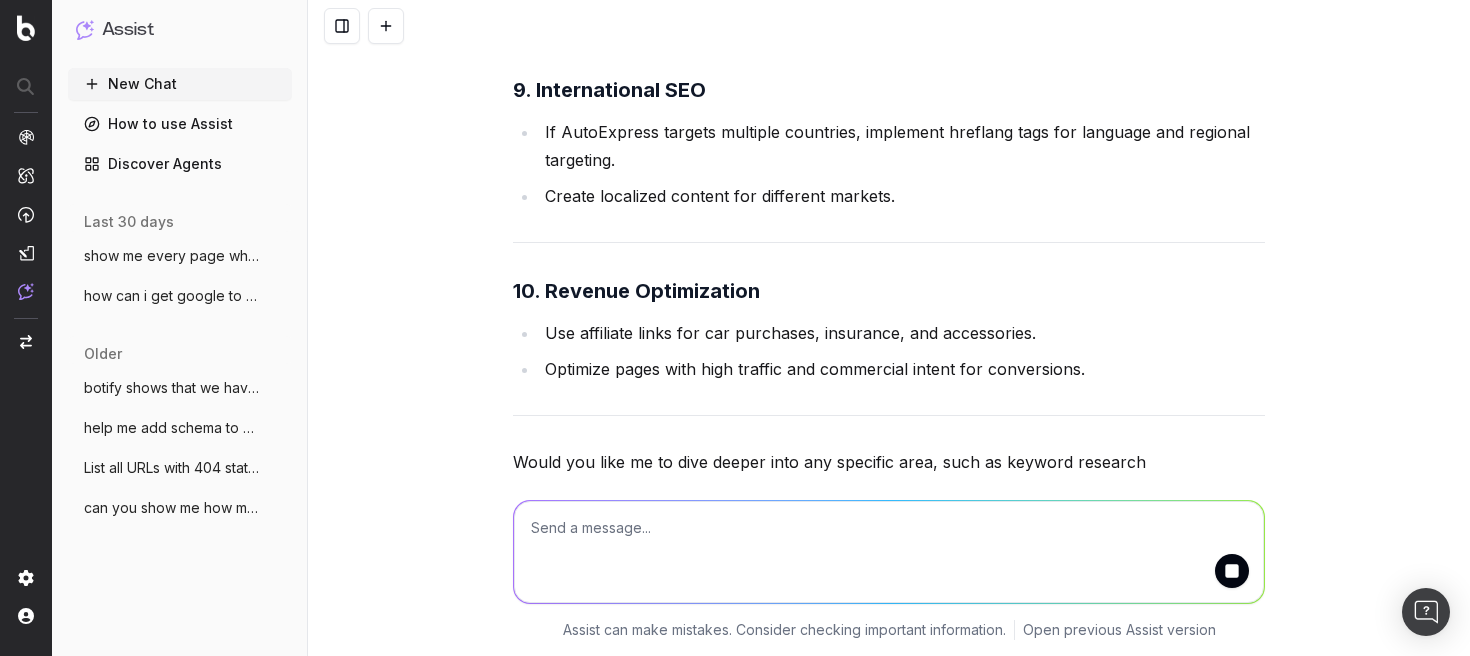 scroll, scrollTop: 4083, scrollLeft: 0, axis: vertical 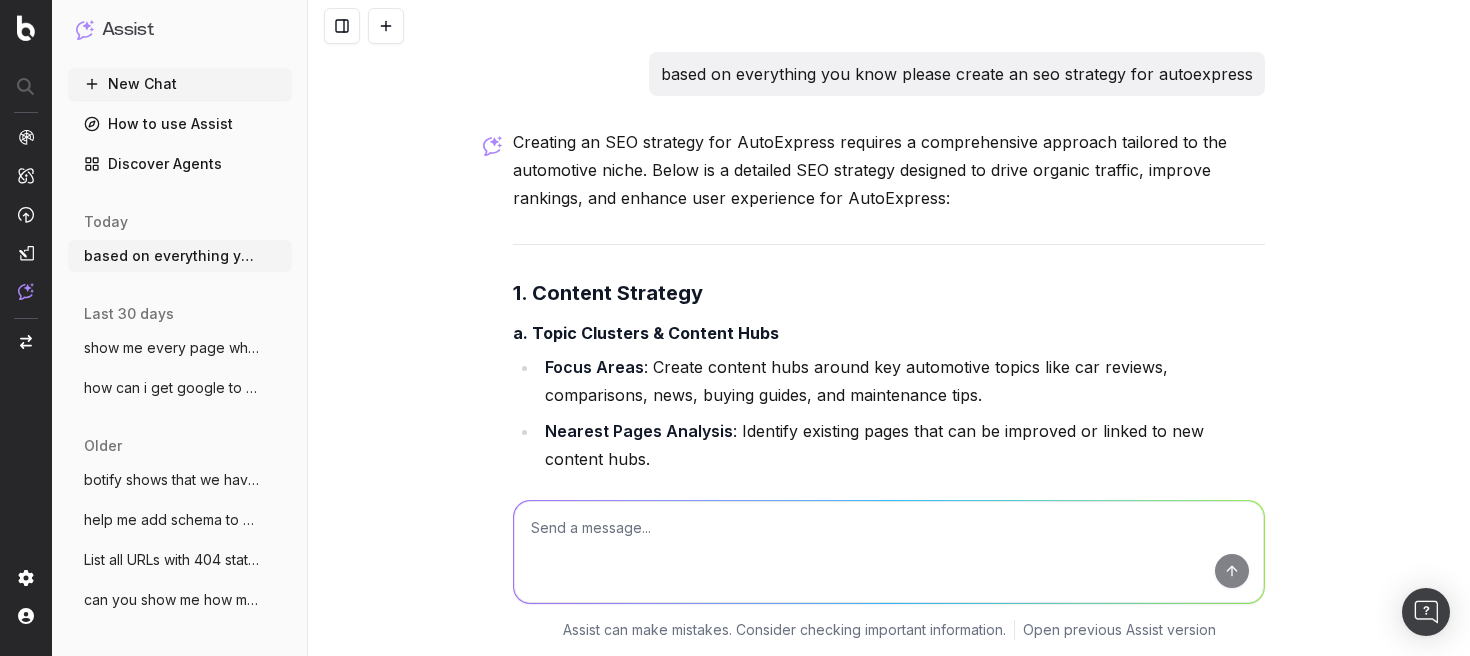 click on "based on everything you know please create an seo strategy for autoexpress" at bounding box center [957, 74] 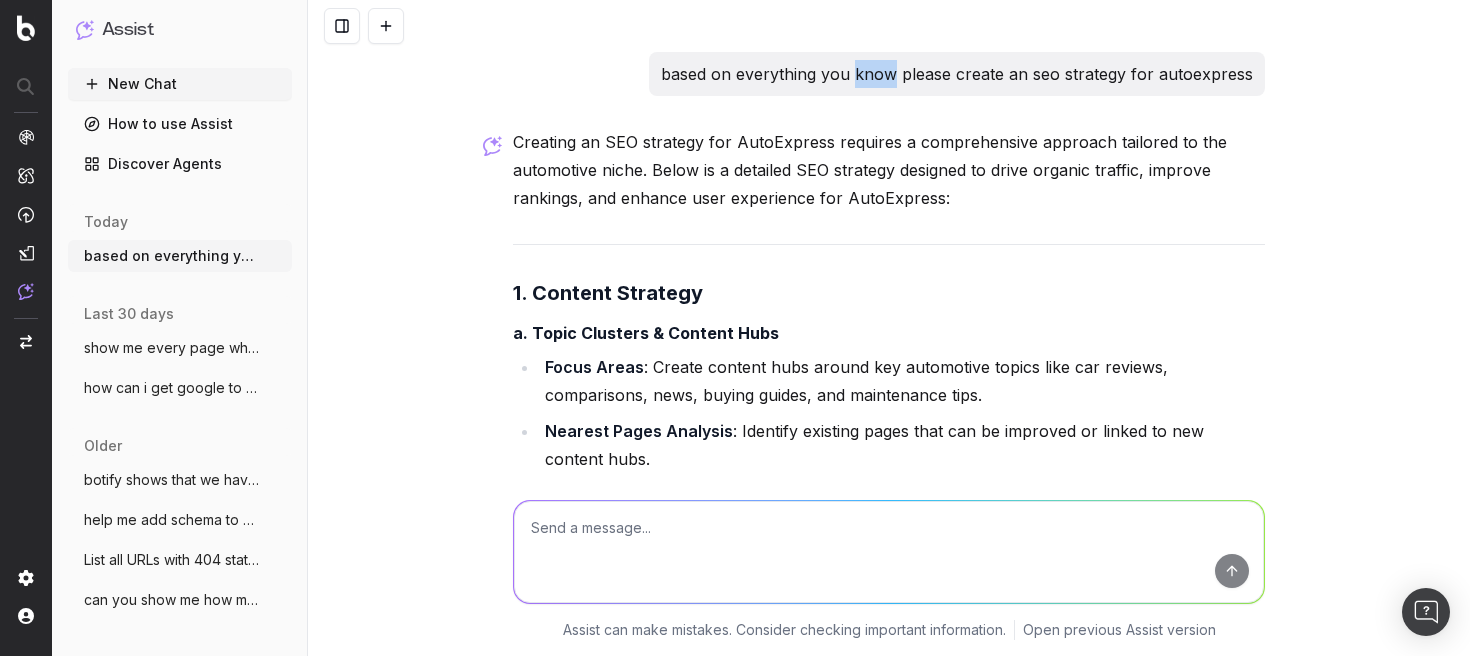 click on "based on everything you know please create an seo strategy for autoexpress" at bounding box center (957, 74) 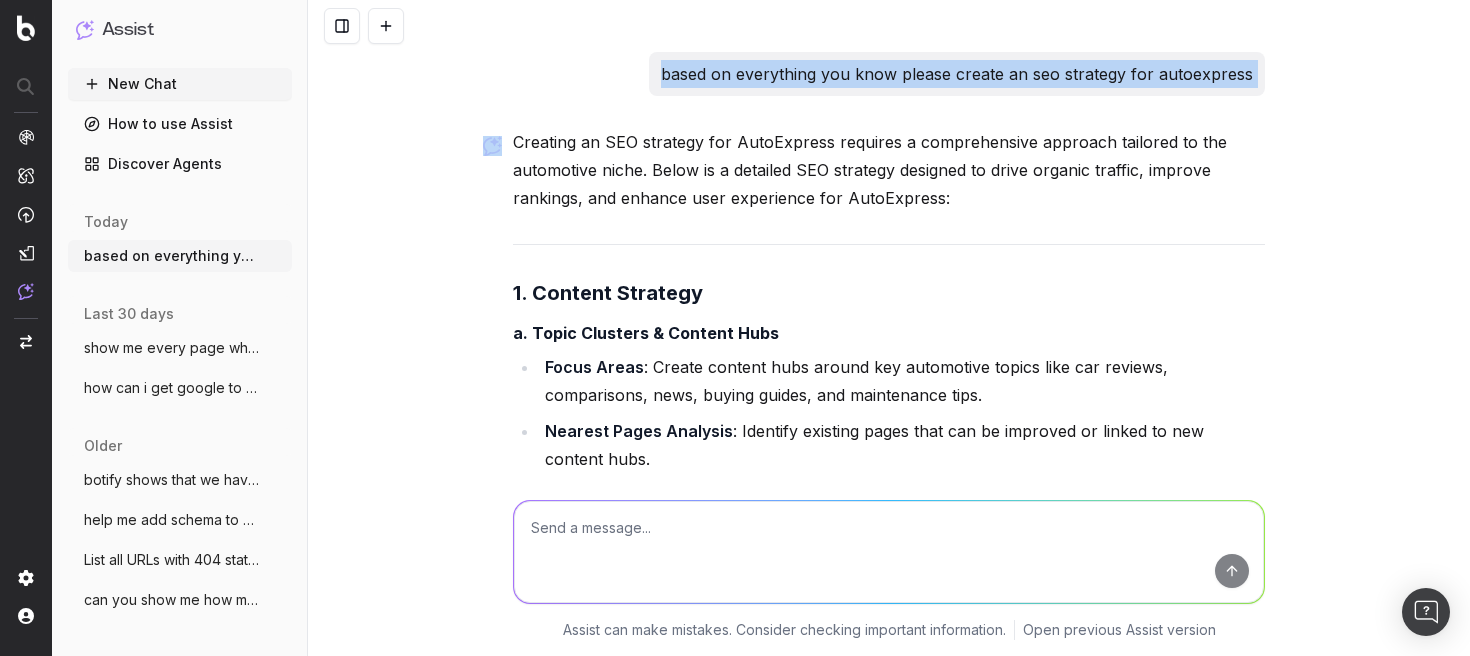 click on "based on everything you know please create an seo strategy for autoexpress" at bounding box center [957, 74] 